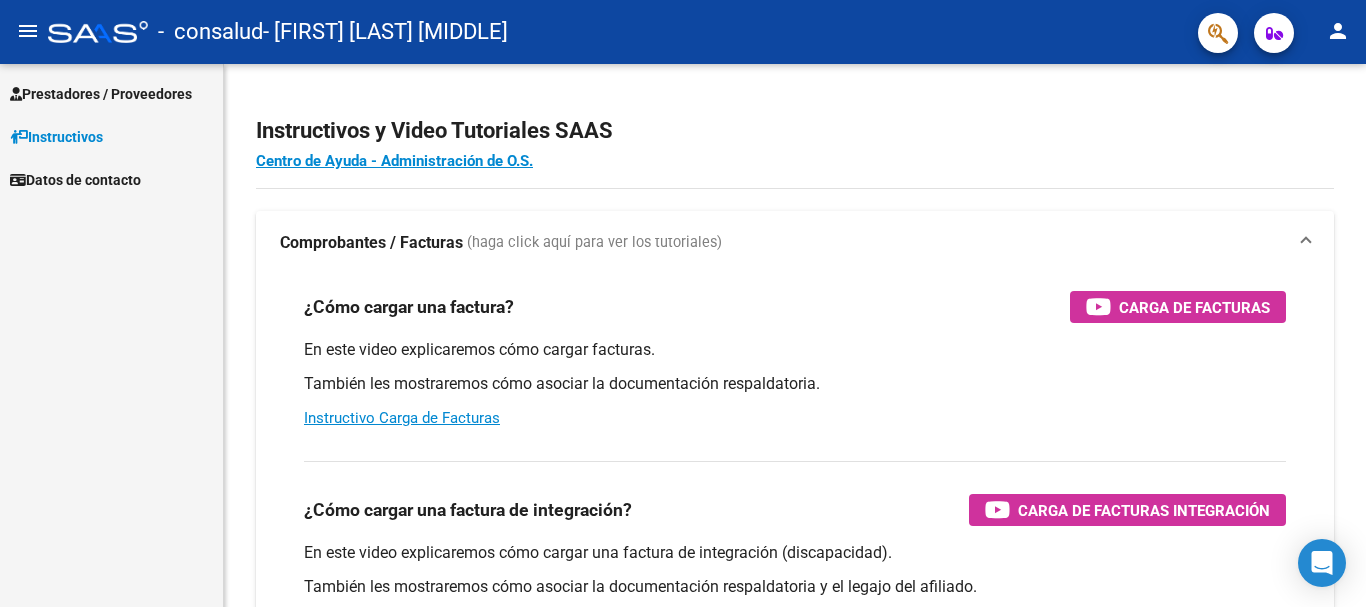 scroll, scrollTop: 0, scrollLeft: 0, axis: both 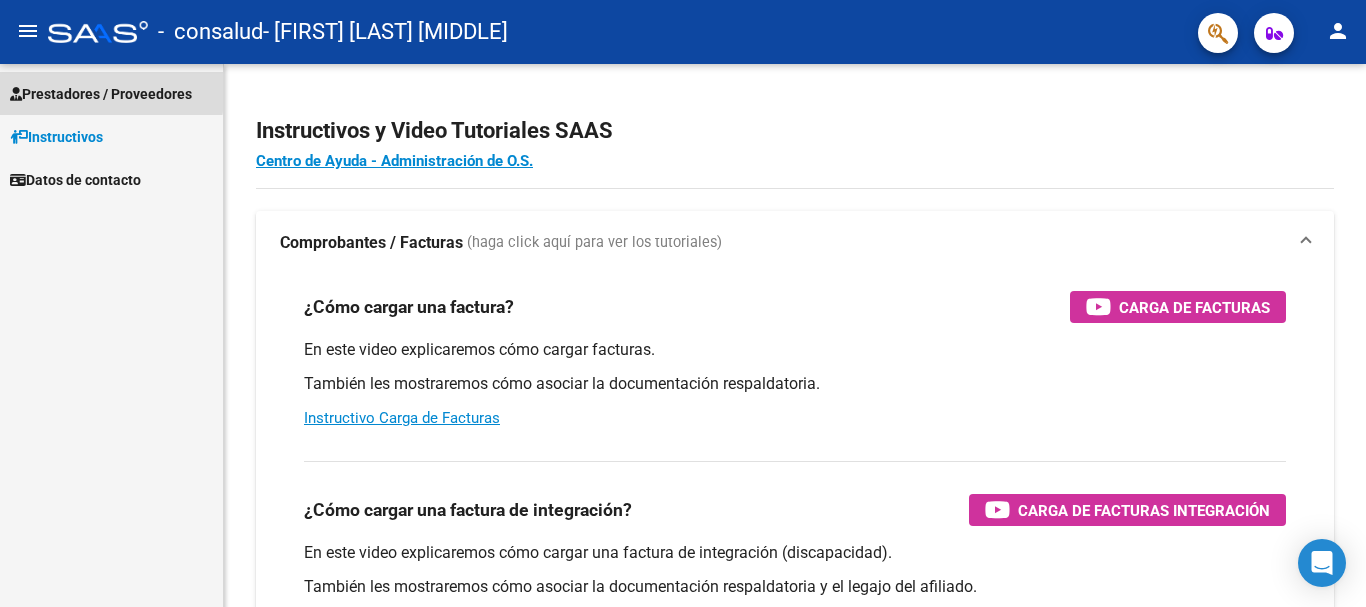 click on "Prestadores / Proveedores" at bounding box center [101, 94] 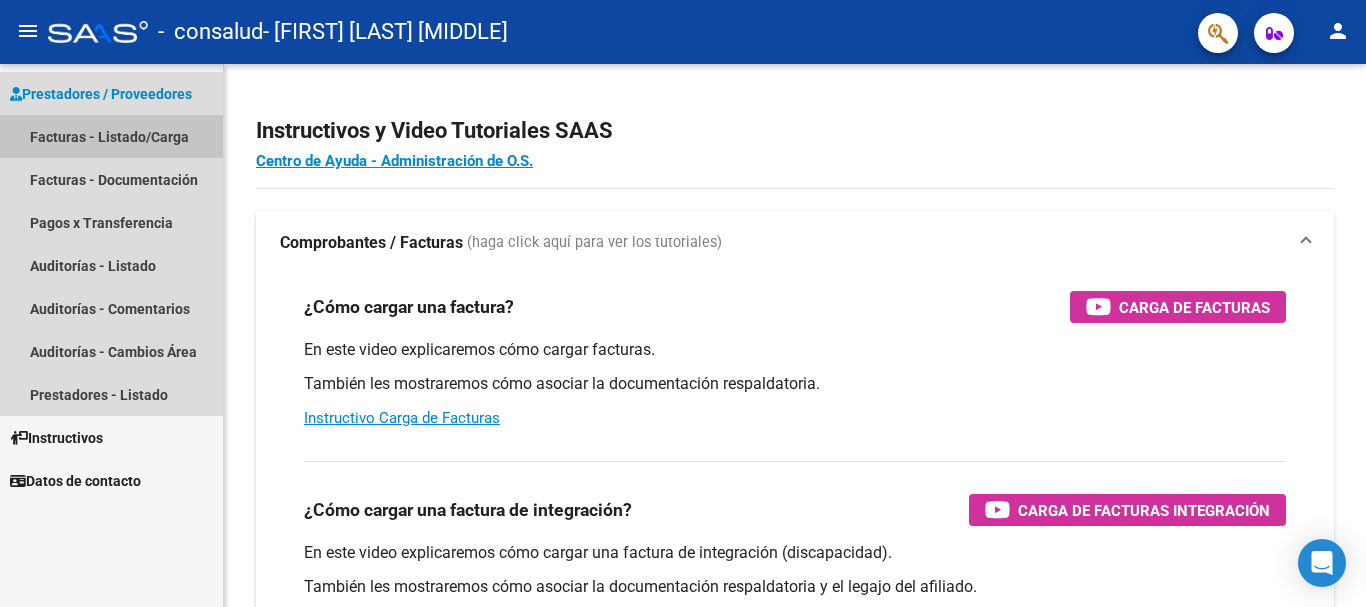 click on "Facturas - Listado/Carga" at bounding box center (111, 136) 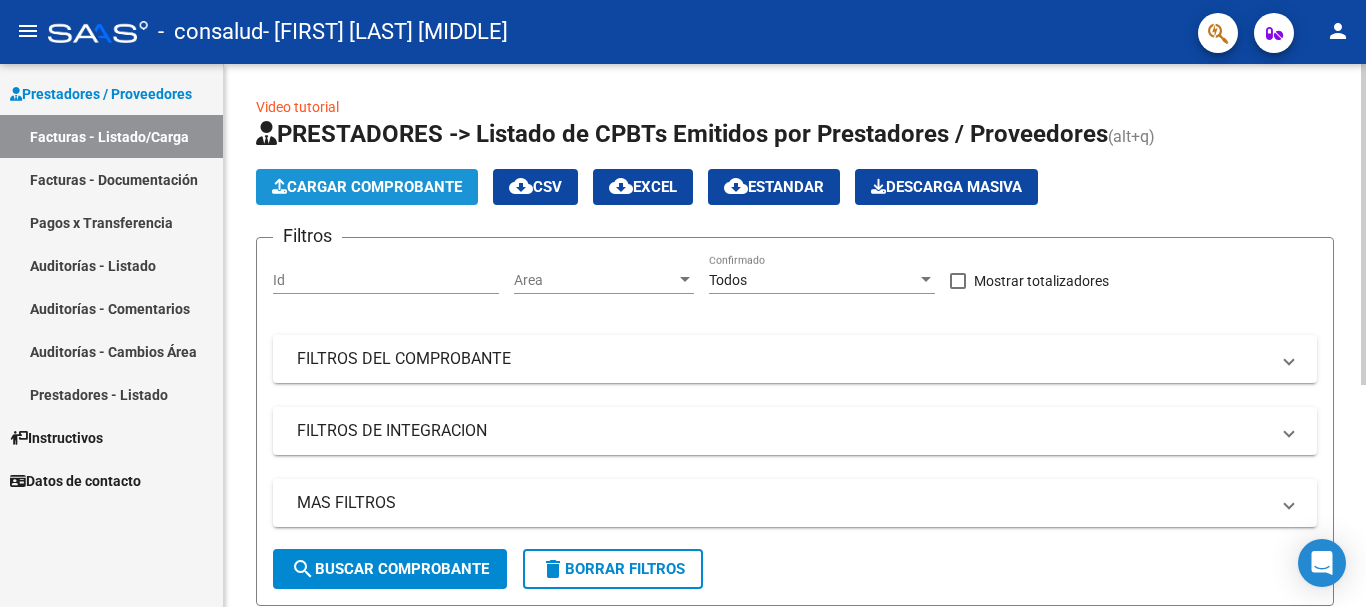 click on "Cargar Comprobante" 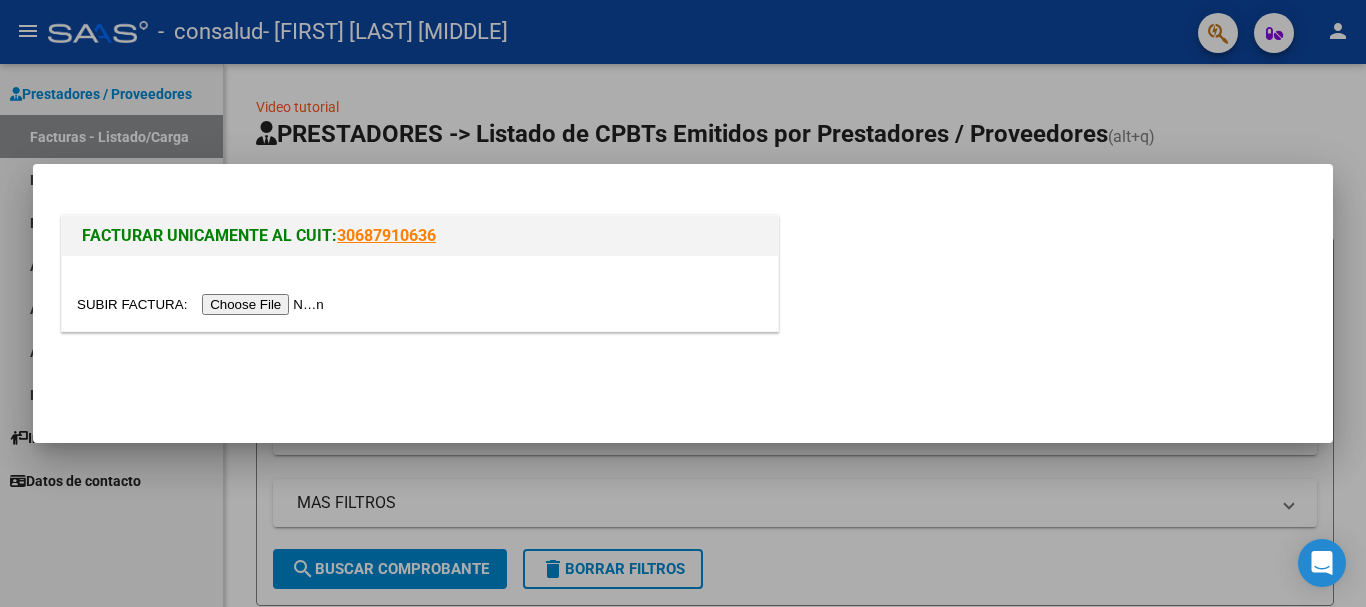 click at bounding box center (203, 304) 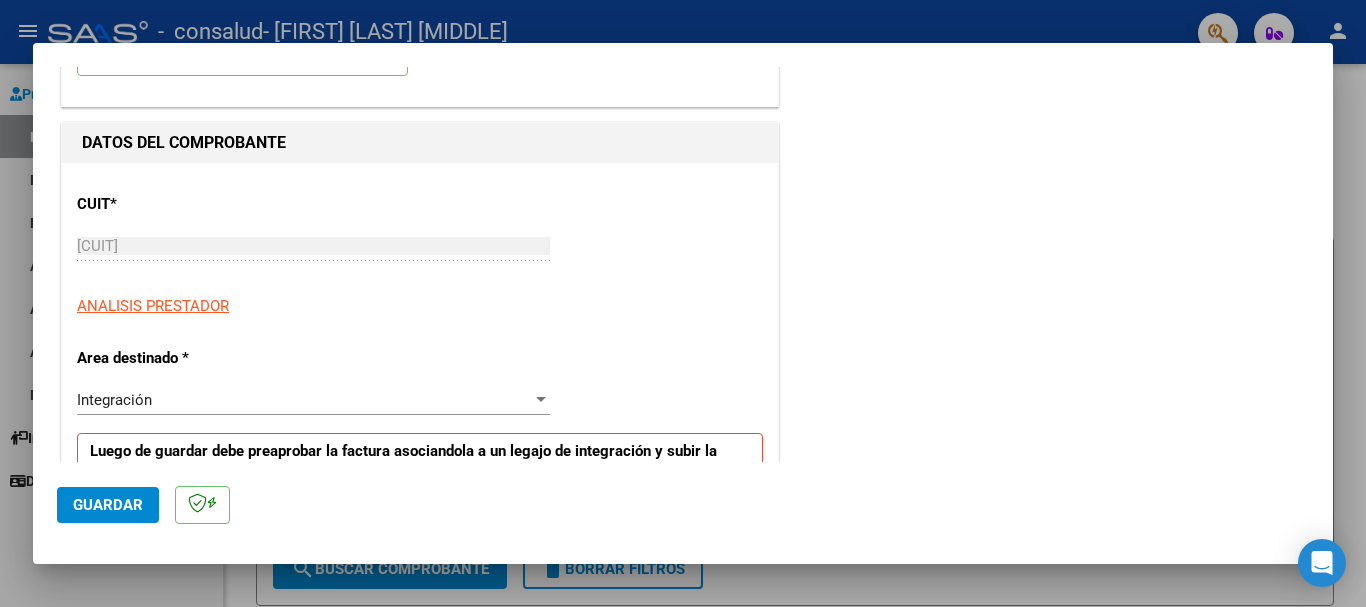 scroll, scrollTop: 160, scrollLeft: 0, axis: vertical 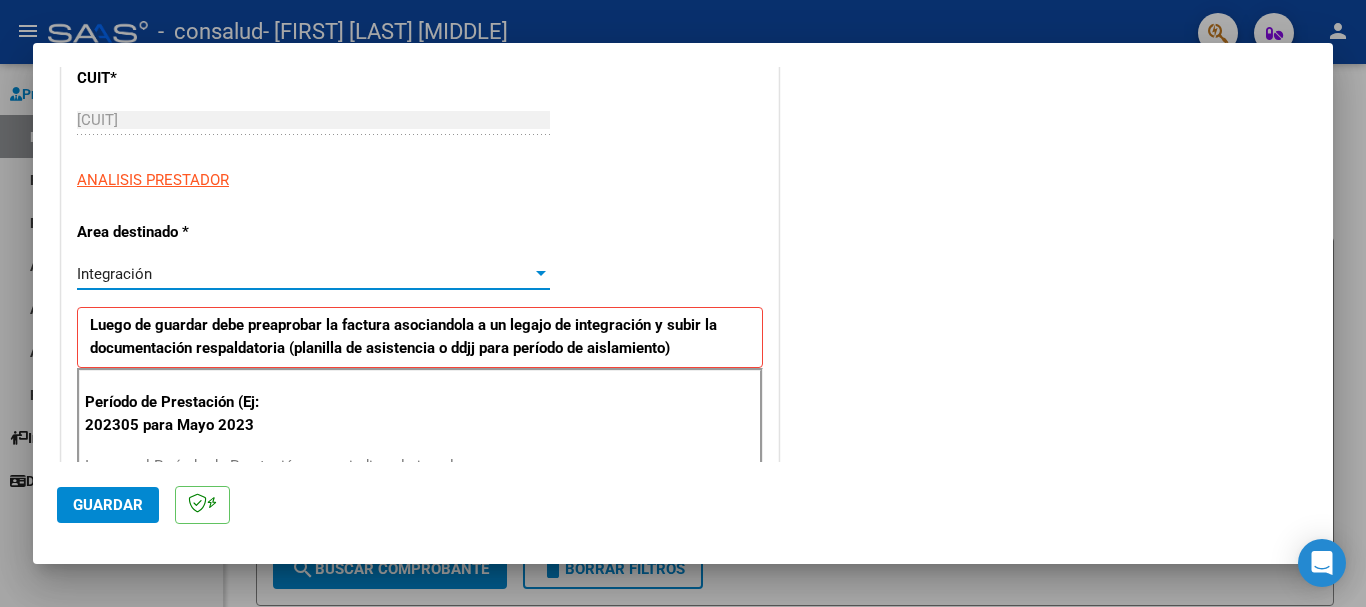 click at bounding box center (541, 274) 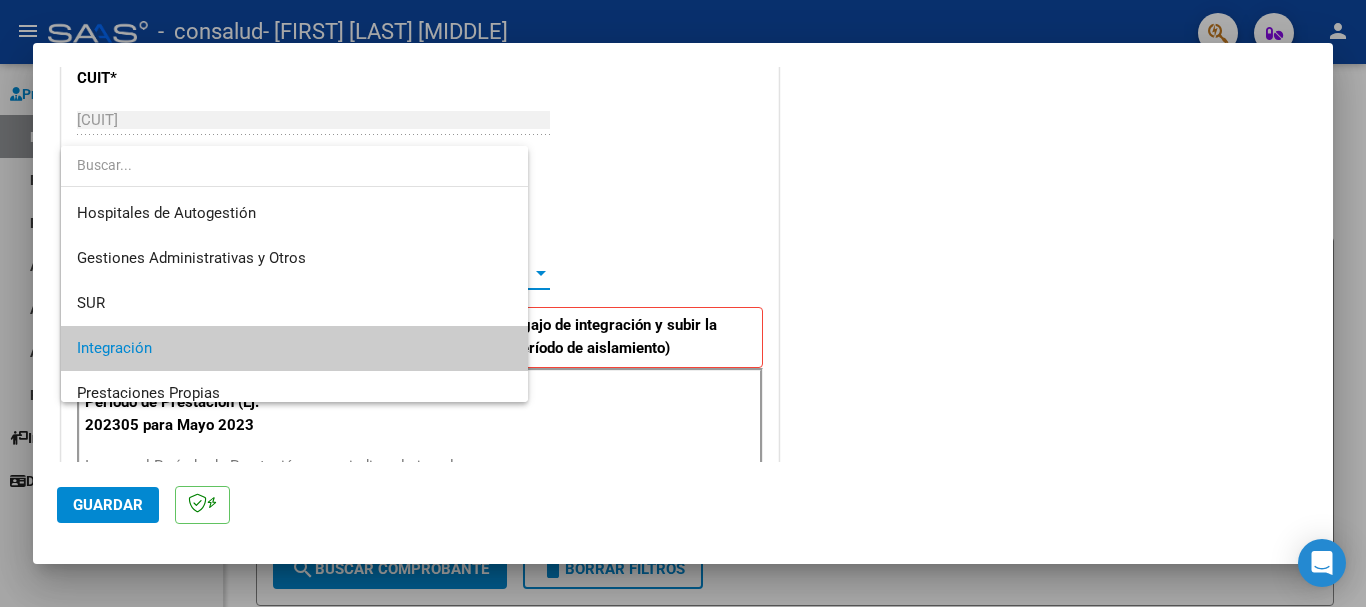 scroll, scrollTop: 75, scrollLeft: 0, axis: vertical 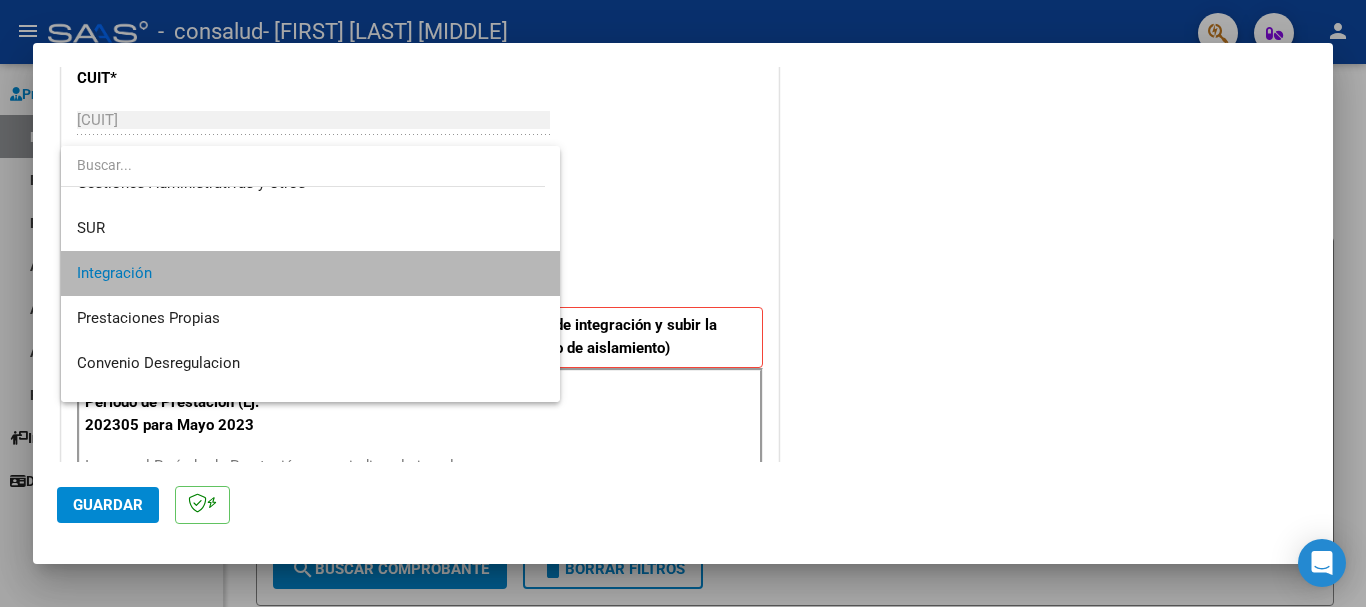 click on "Integración" at bounding box center [310, 273] 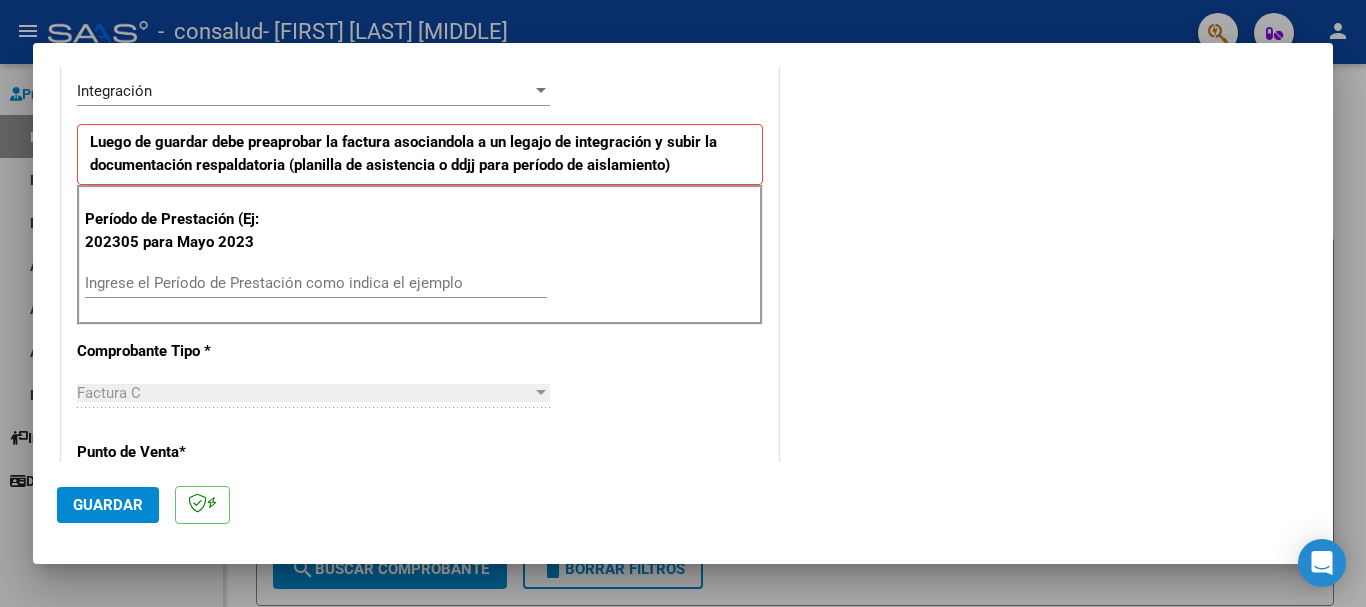 scroll, scrollTop: 480, scrollLeft: 0, axis: vertical 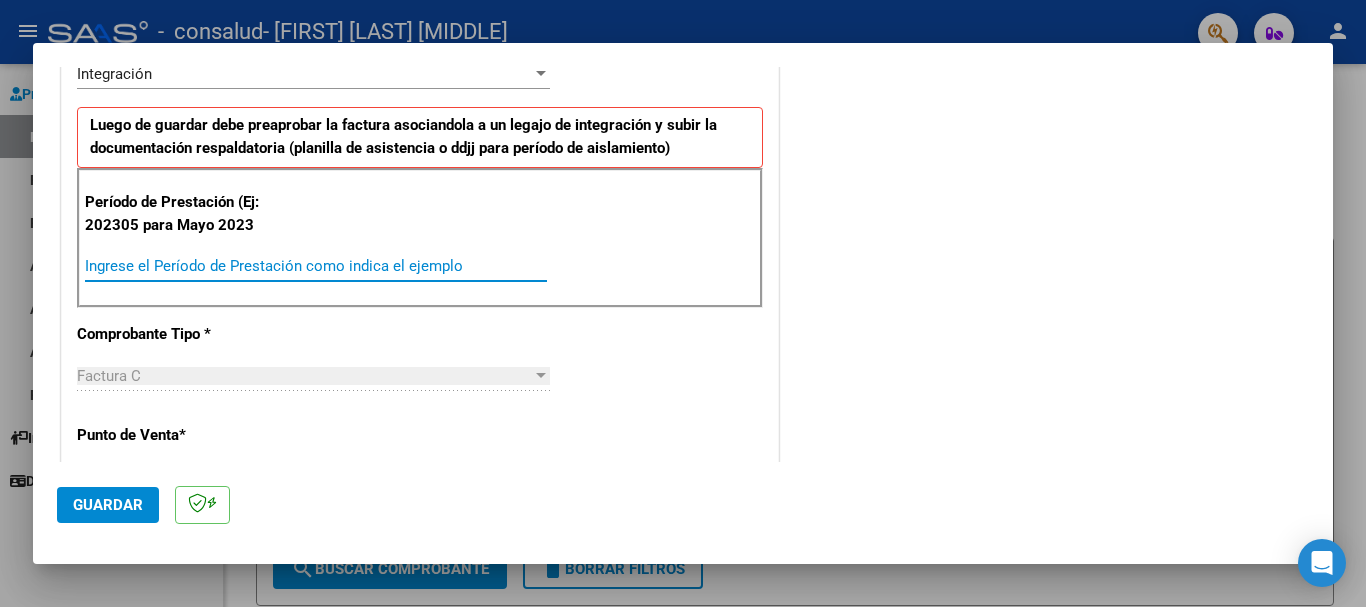 click on "Ingrese el Período de Prestación como indica el ejemplo" at bounding box center [316, 266] 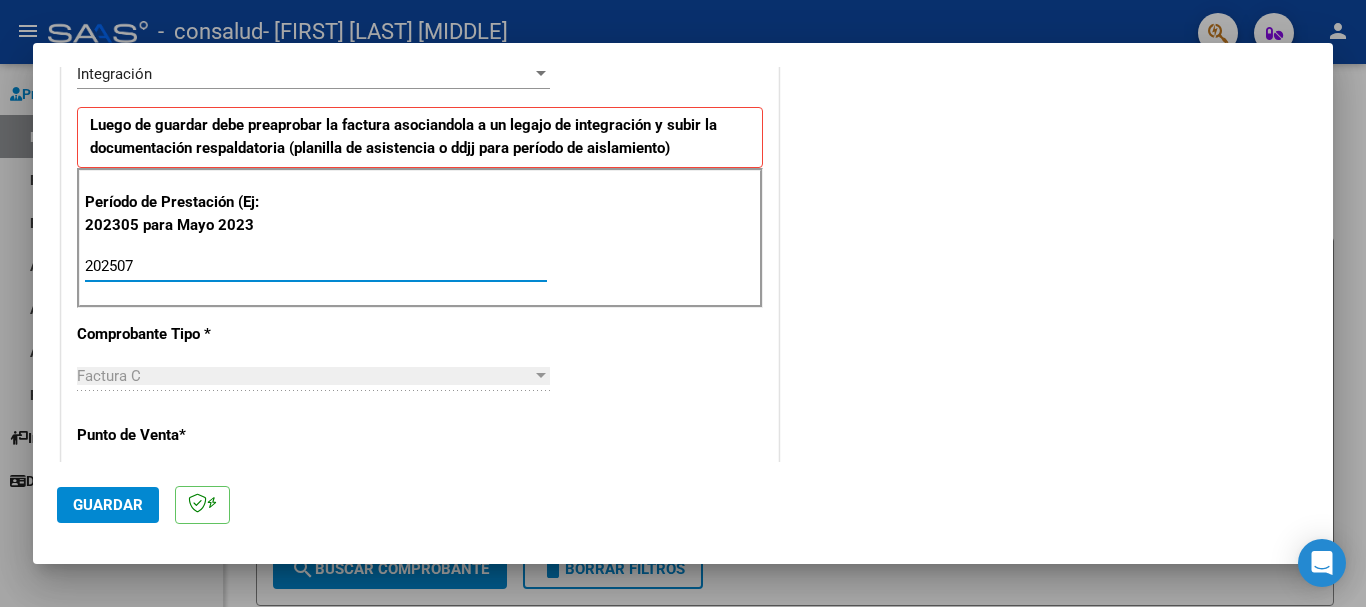 type on "202507" 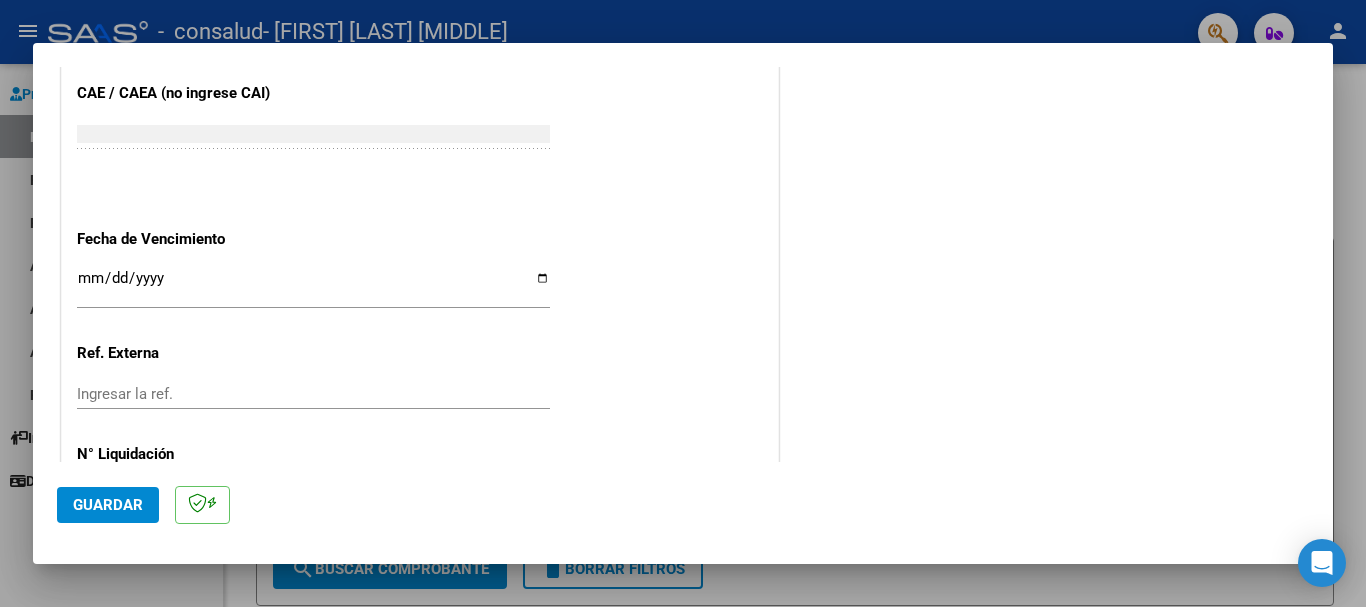 scroll, scrollTop: 1267, scrollLeft: 0, axis: vertical 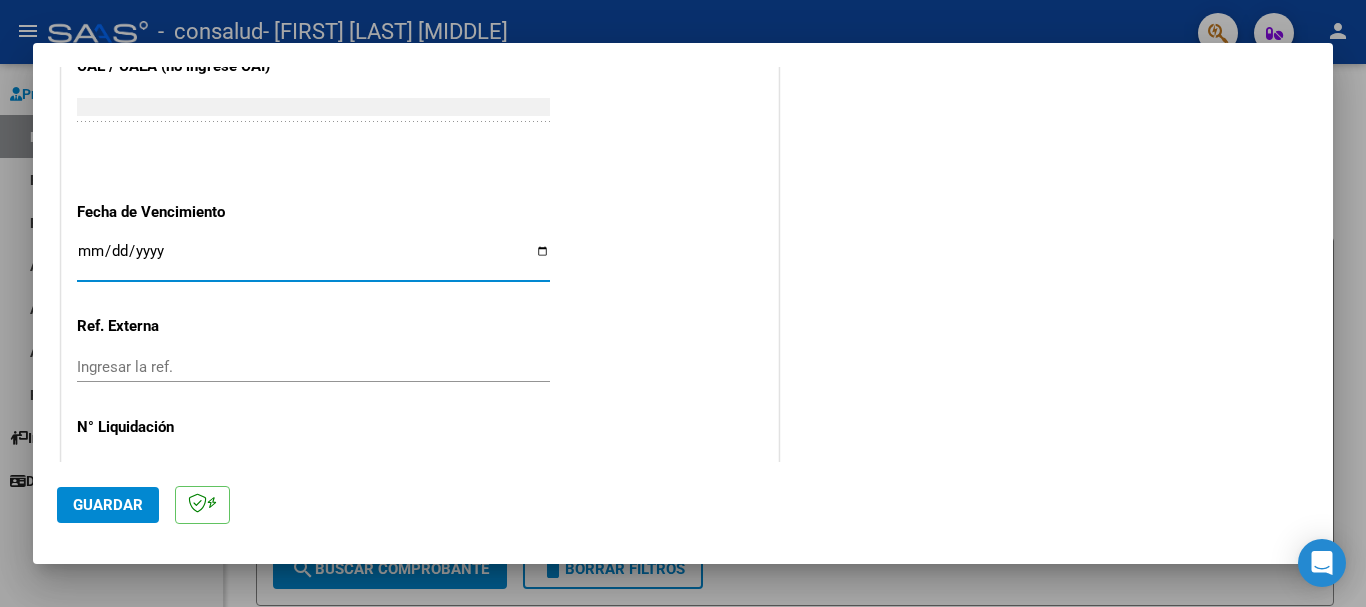 click on "Ingresar la fecha" at bounding box center (313, 259) 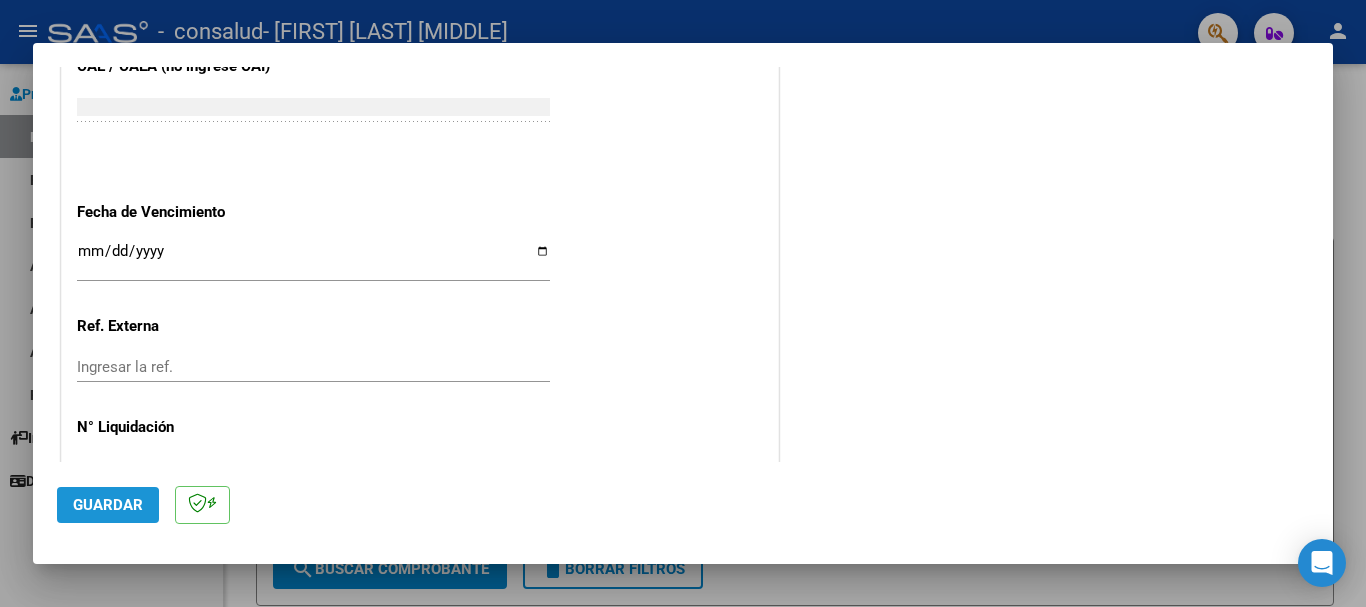 click on "Guardar" 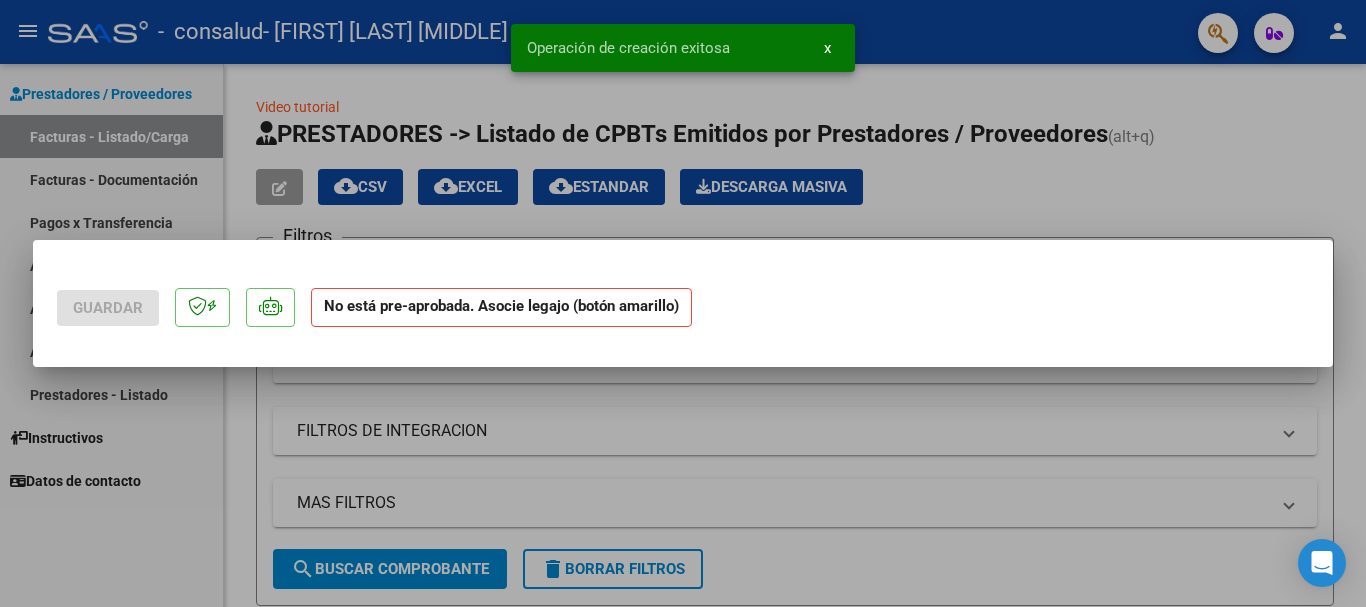 scroll, scrollTop: 0, scrollLeft: 0, axis: both 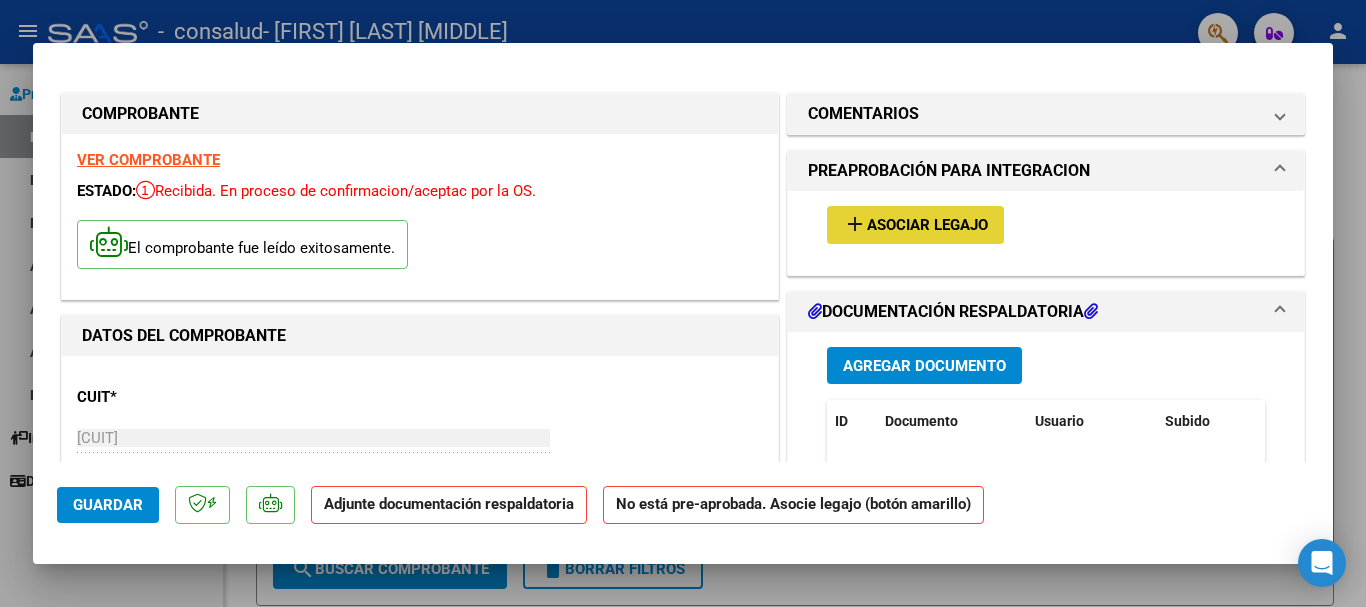 click on "Asociar Legajo" at bounding box center [927, 226] 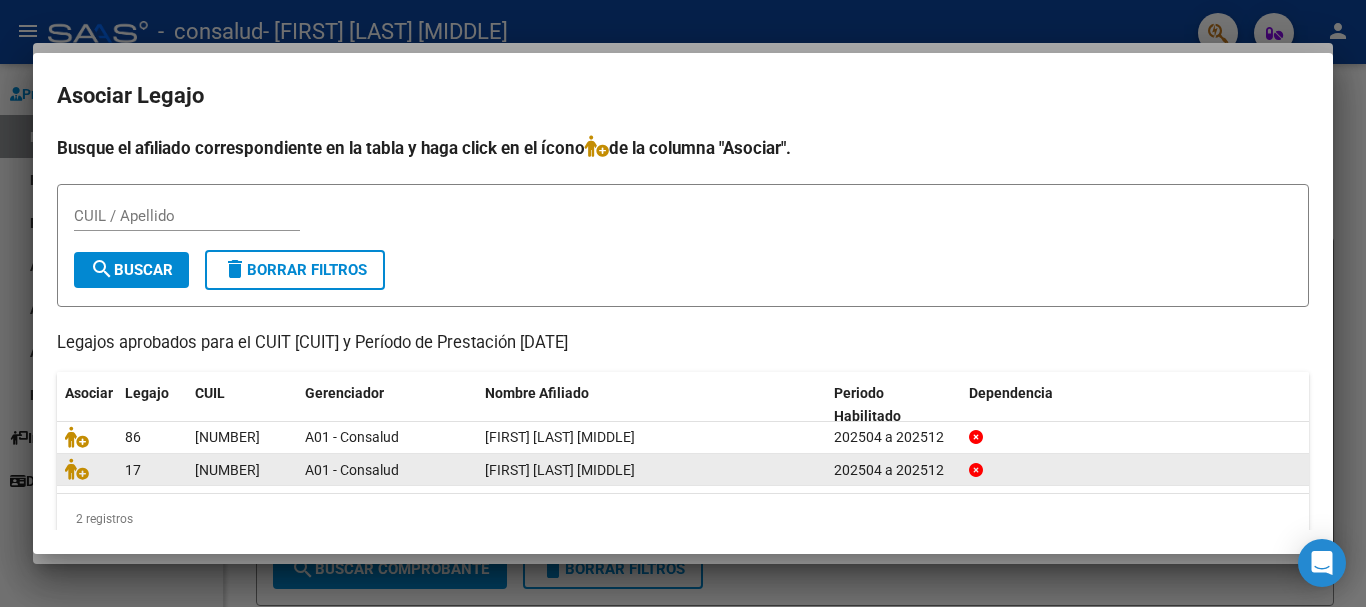 click on "A01 - Consalud" 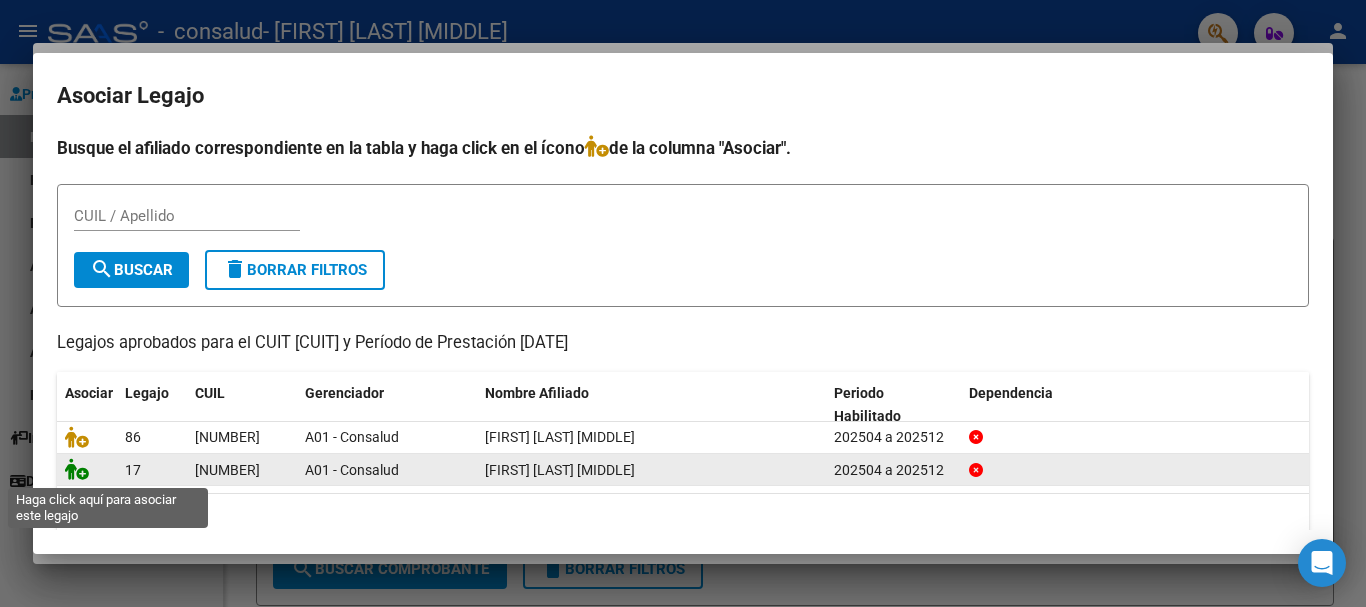 click 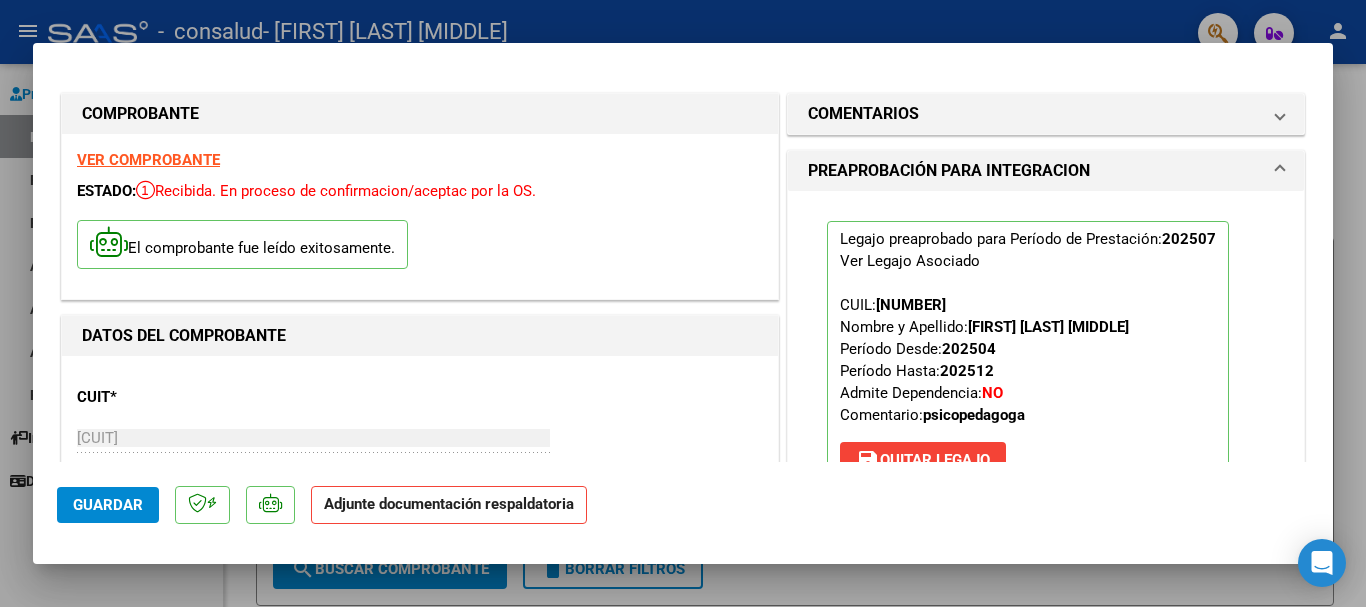 click on "Adjunte documentación respaldatoria" 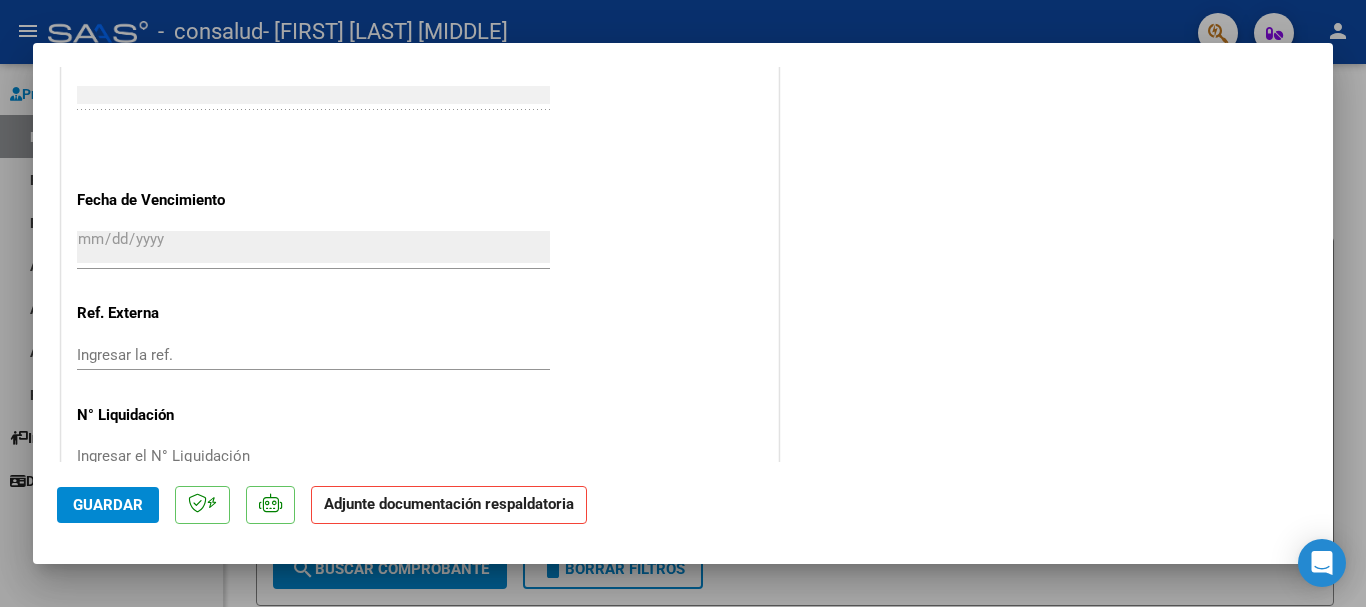 scroll, scrollTop: 1395, scrollLeft: 0, axis: vertical 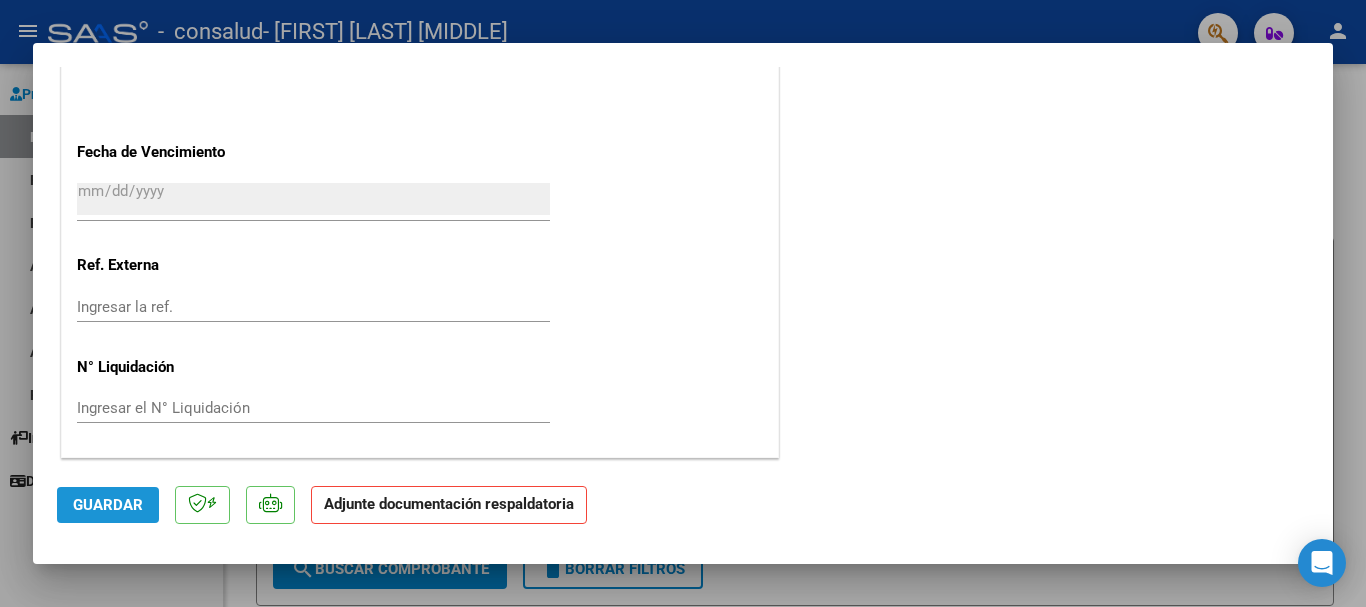 click on "Guardar" 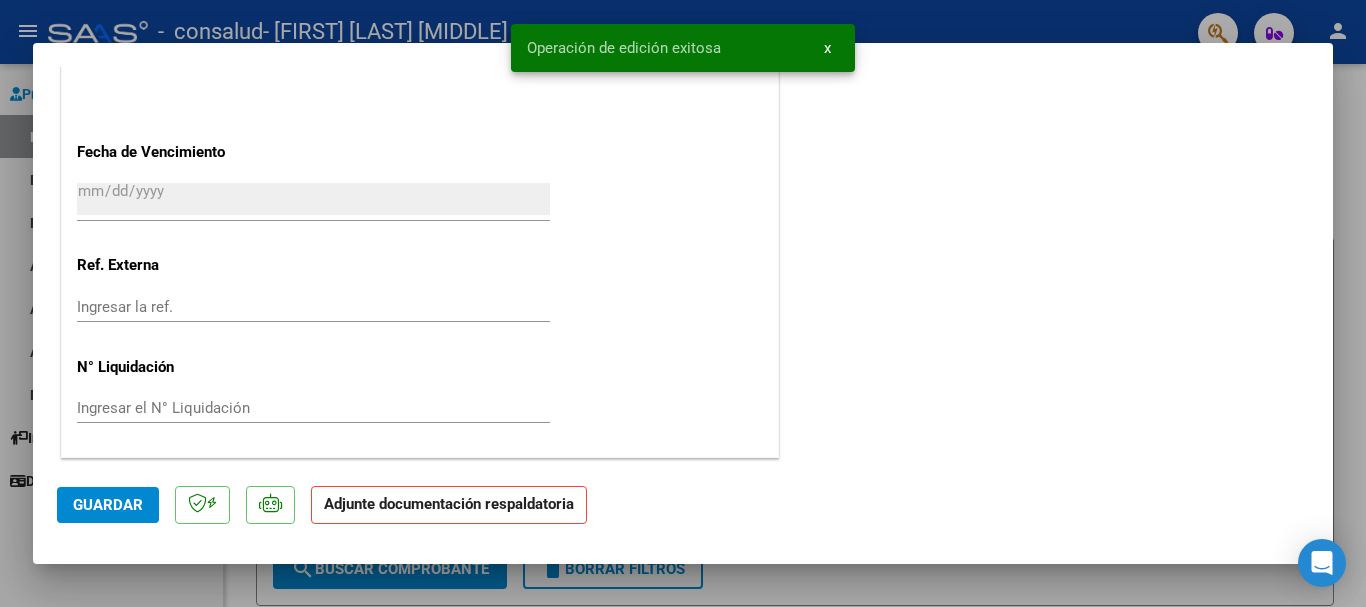 click on "Adjunte documentación respaldatoria" 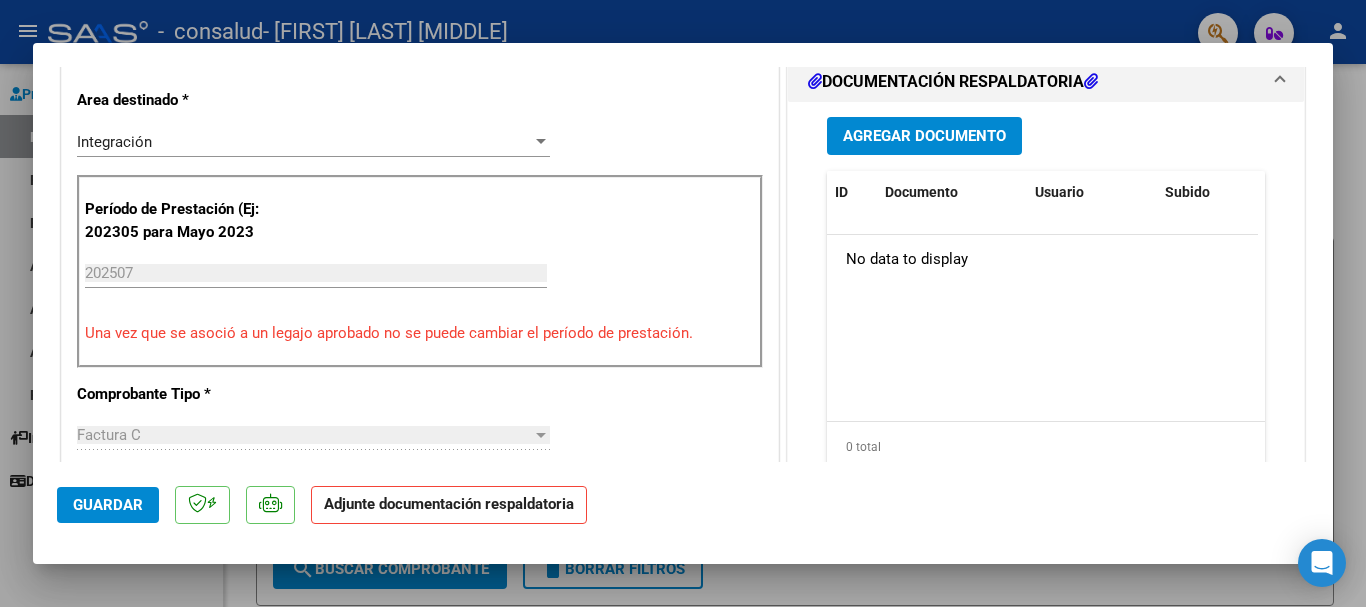 scroll, scrollTop: 435, scrollLeft: 0, axis: vertical 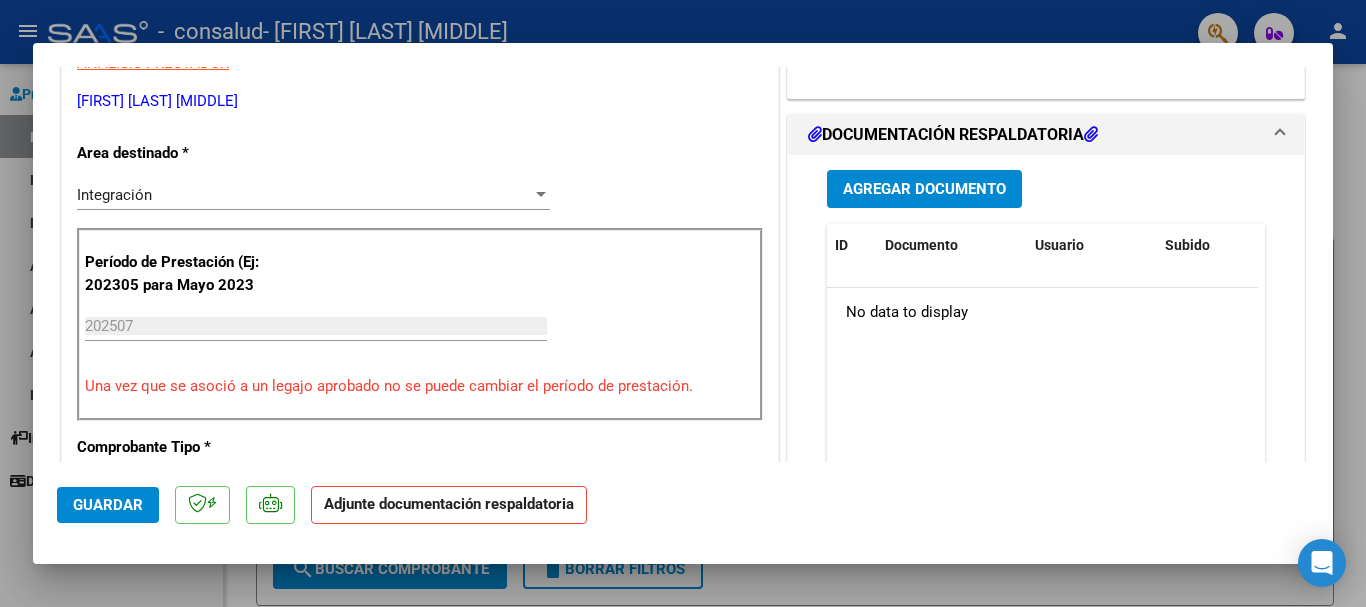 click on "Una vez que se asoció a un legajo aprobado no se puede cambiar el período de prestación." at bounding box center [420, 386] 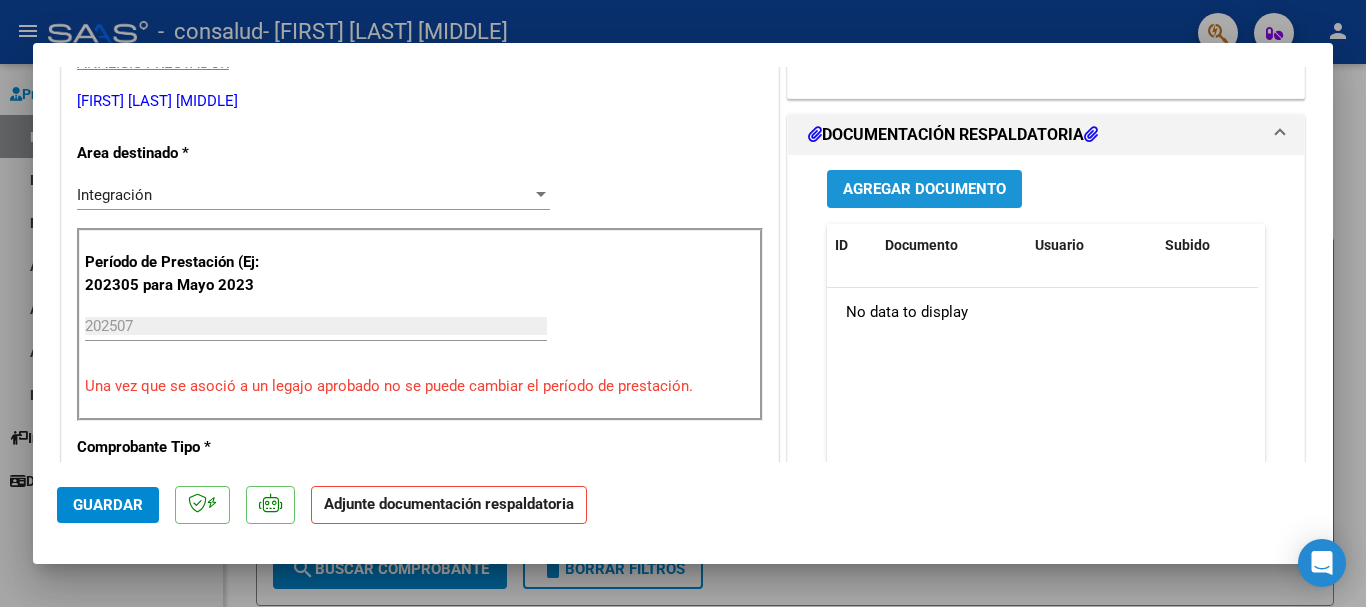 click on "Agregar Documento" at bounding box center (924, 190) 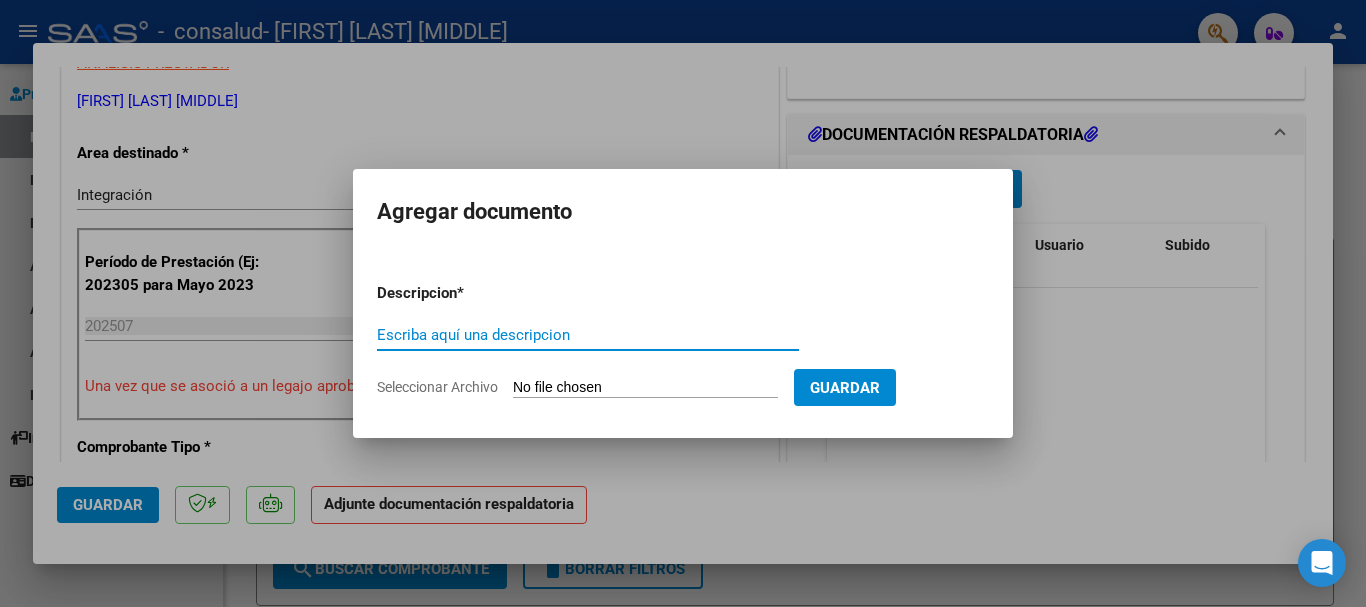 click on "Escriba aquí una descripcion" at bounding box center [588, 335] 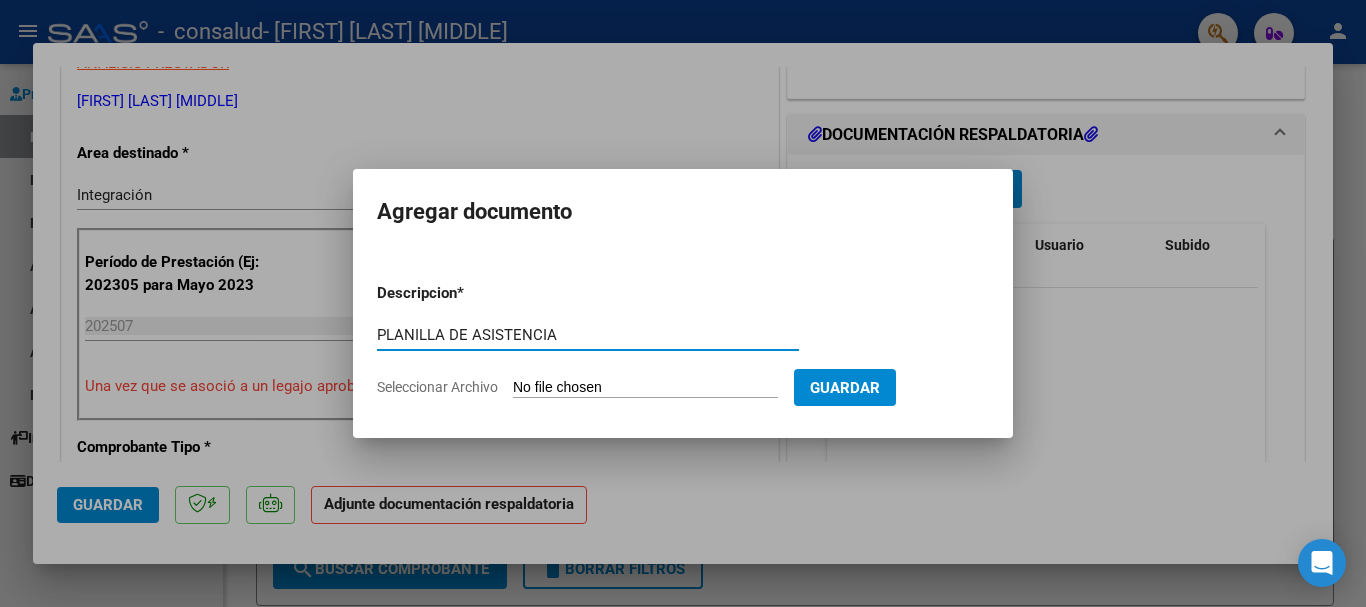 type on "PLANILLA DE ASISTENCIA" 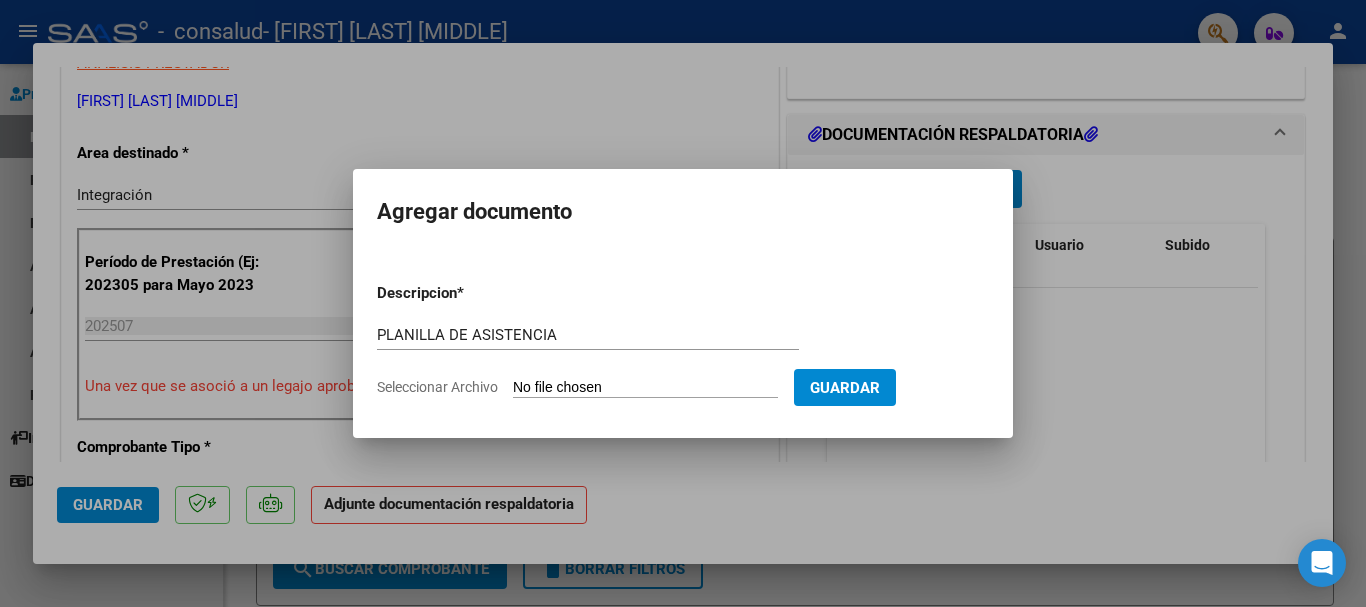click on "Seleccionar Archivo" at bounding box center [645, 388] 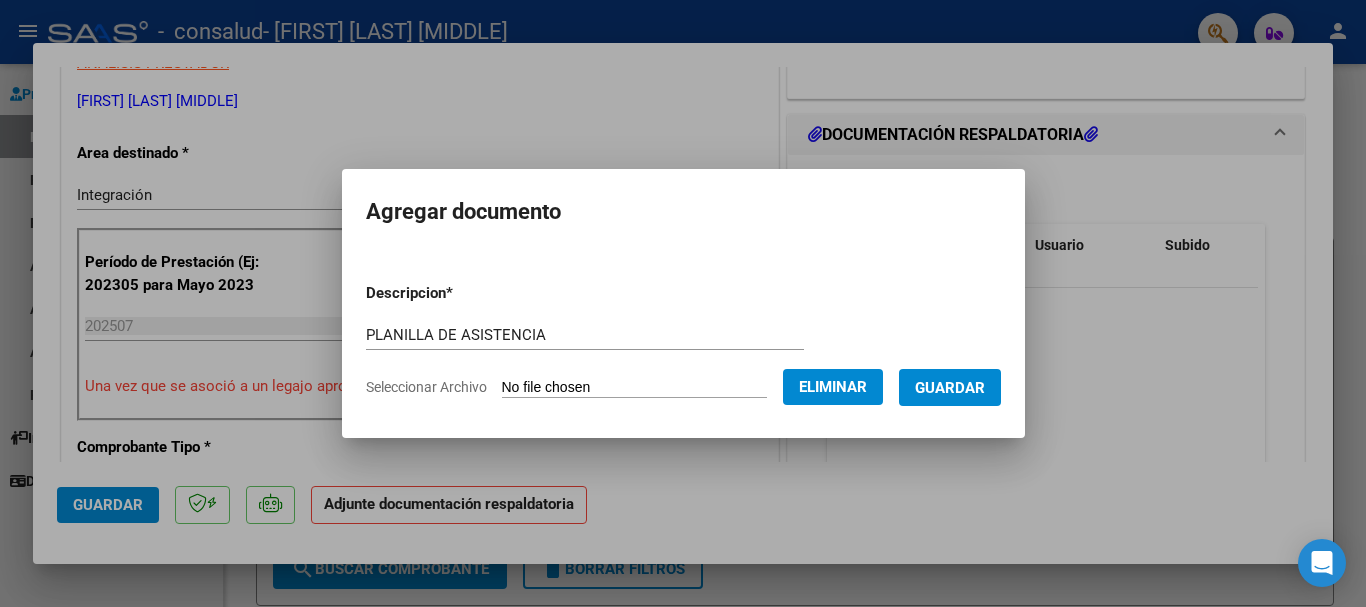 click on "Guardar" at bounding box center (950, 388) 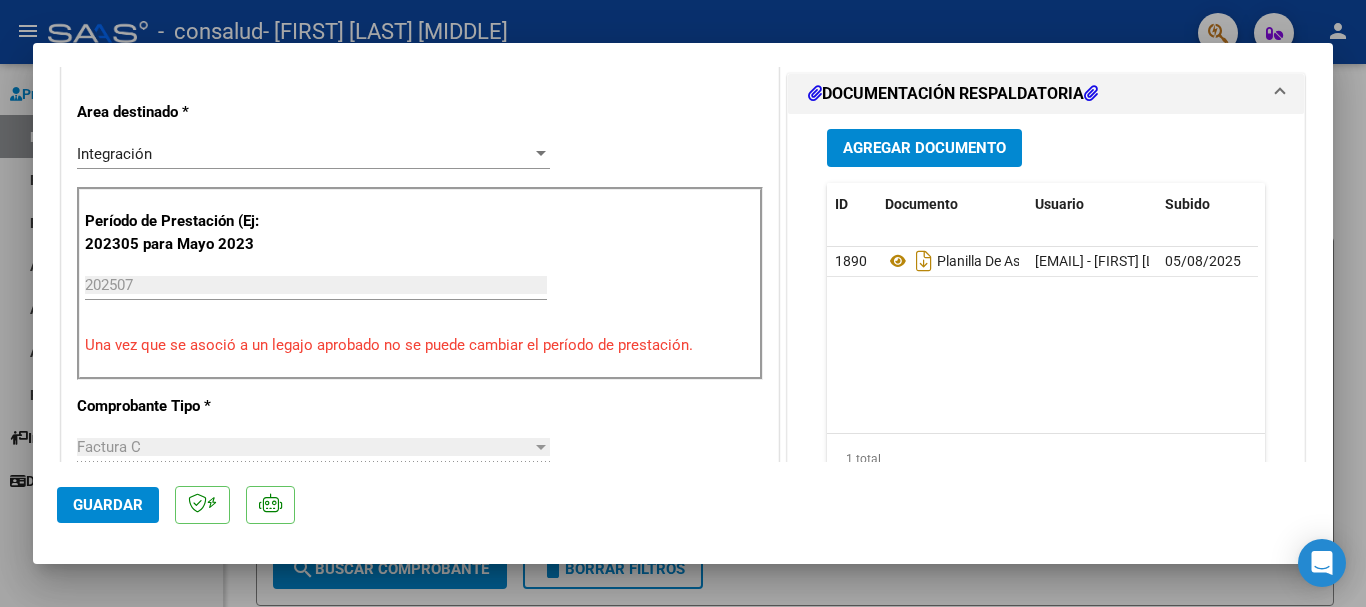 scroll, scrollTop: 515, scrollLeft: 0, axis: vertical 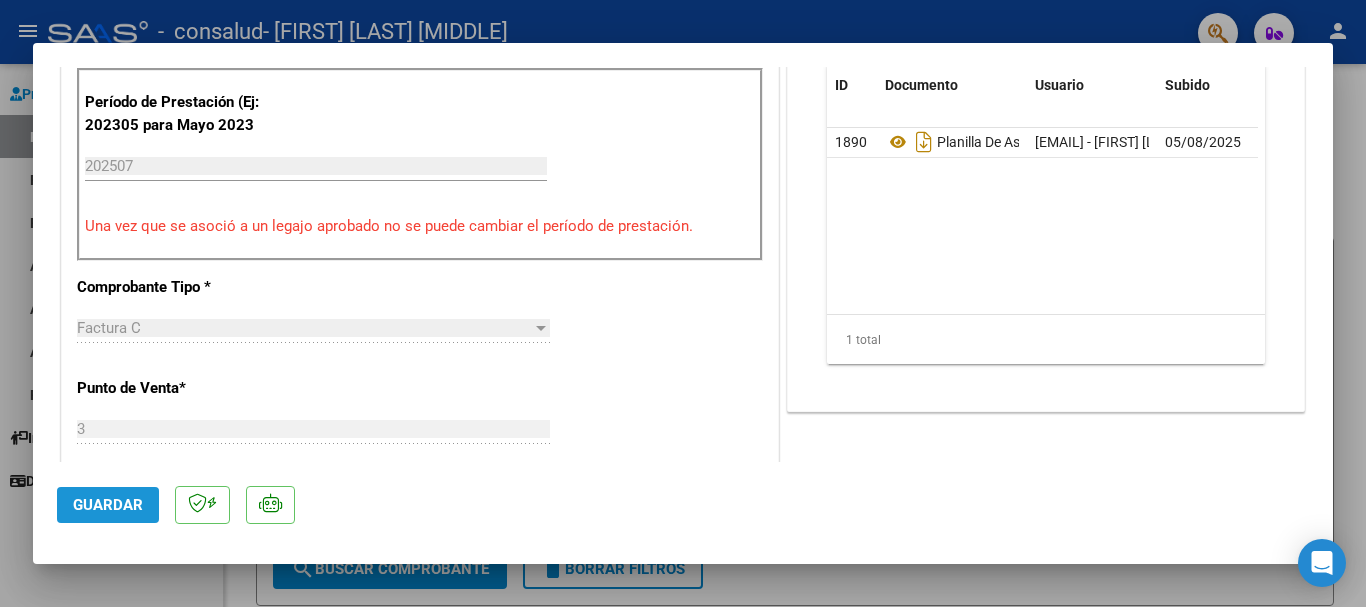 click on "Guardar" 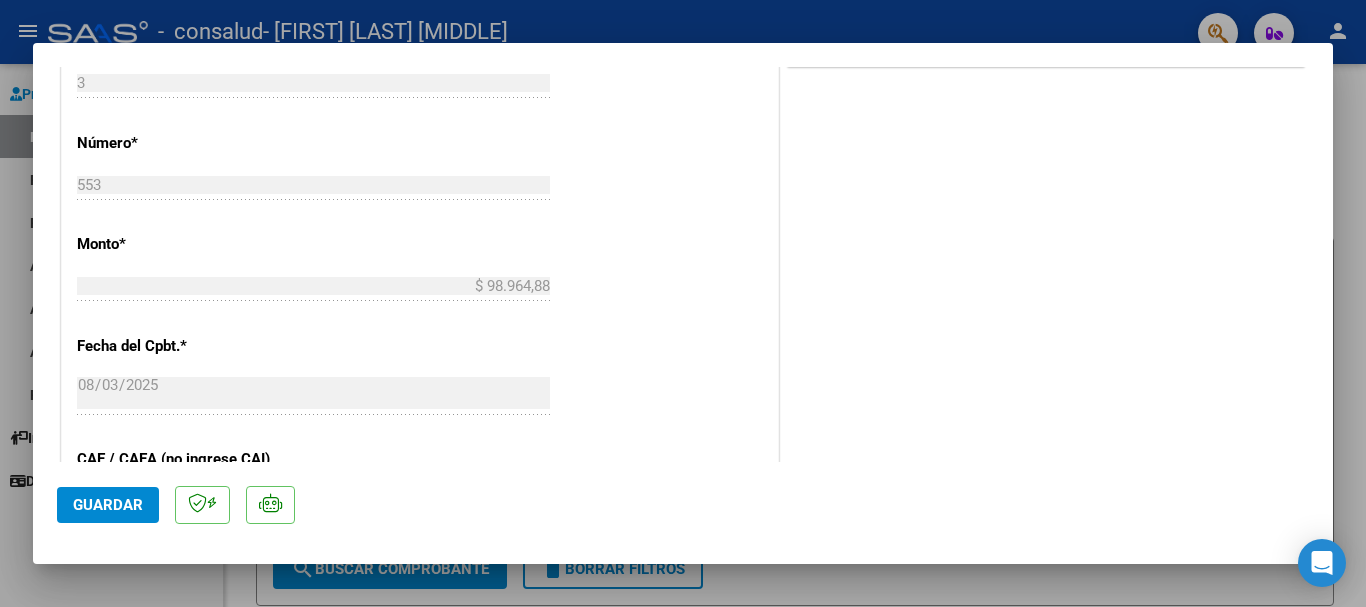 scroll, scrollTop: 1286, scrollLeft: 0, axis: vertical 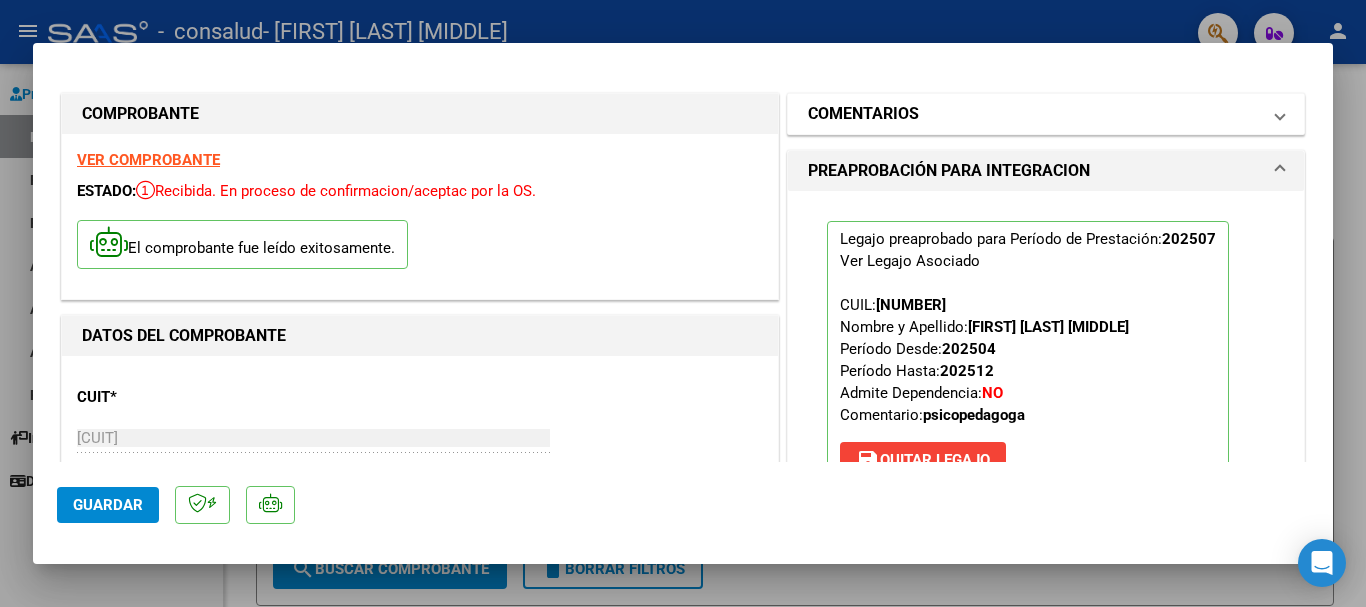 click on "COMENTARIOS" at bounding box center (1034, 114) 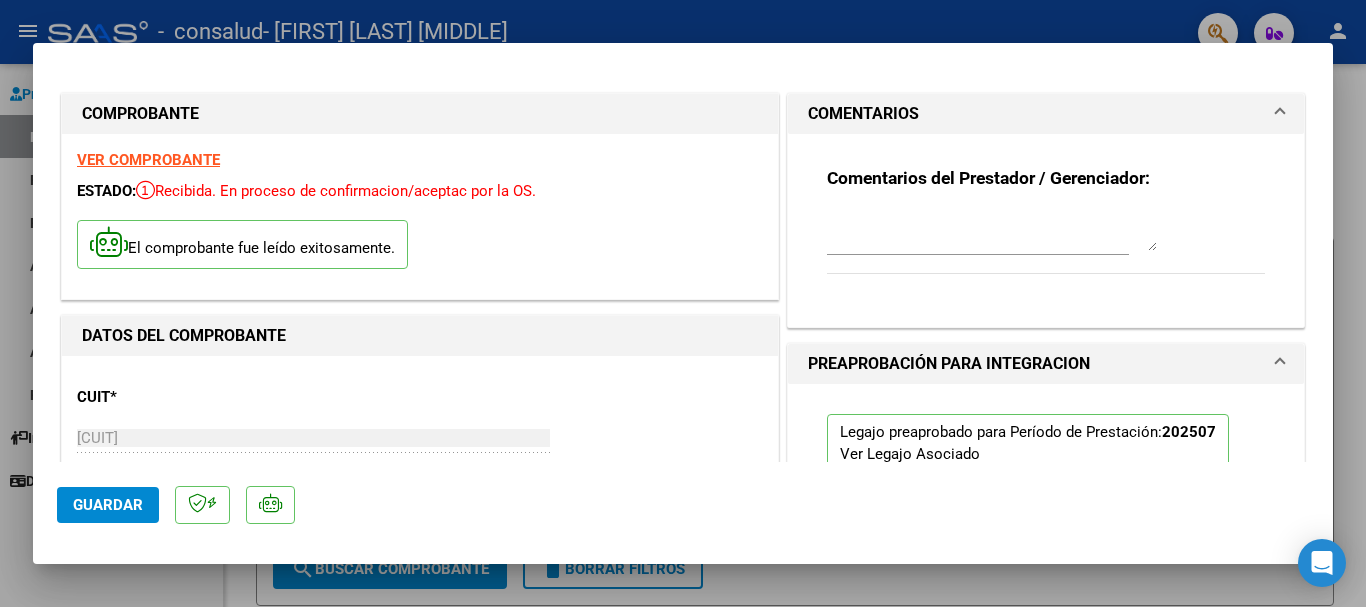 click on "COMENTARIOS" at bounding box center (1034, 114) 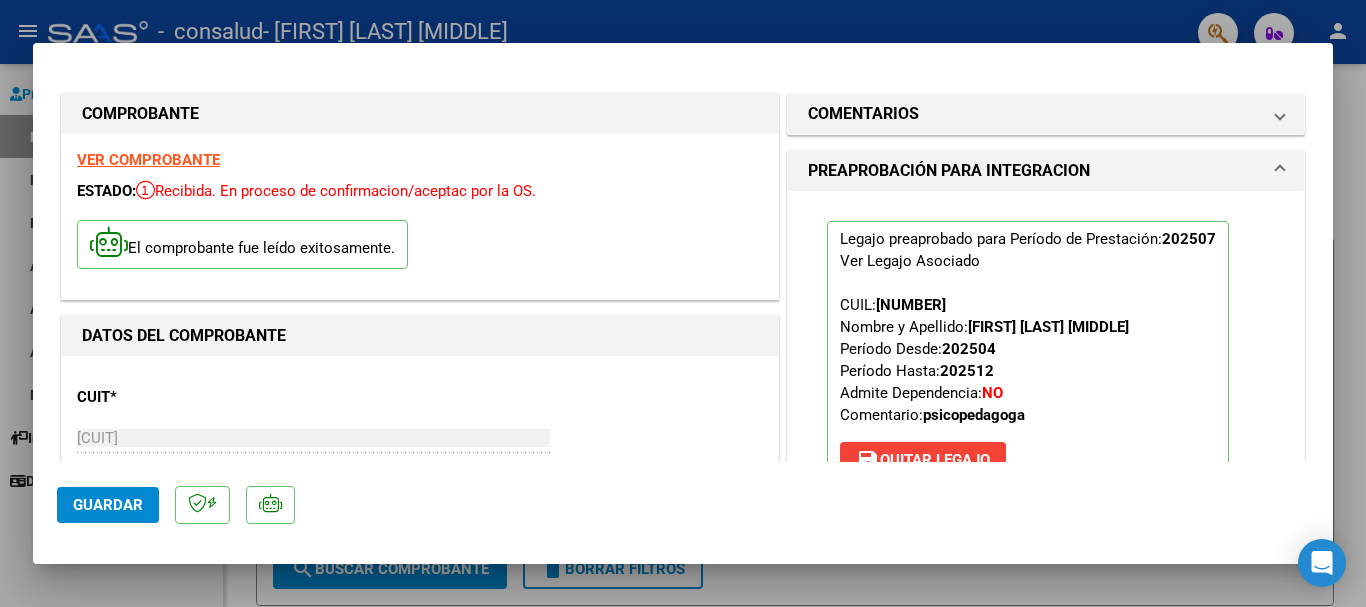 click at bounding box center (683, 303) 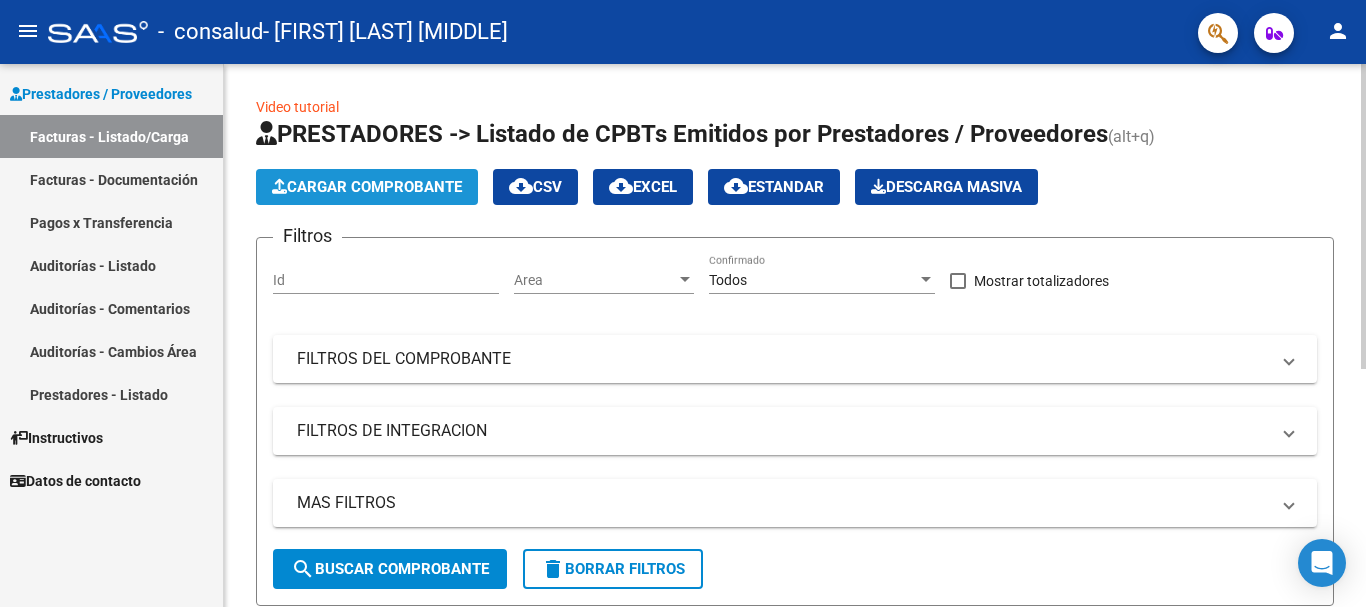 click on "Cargar Comprobante" 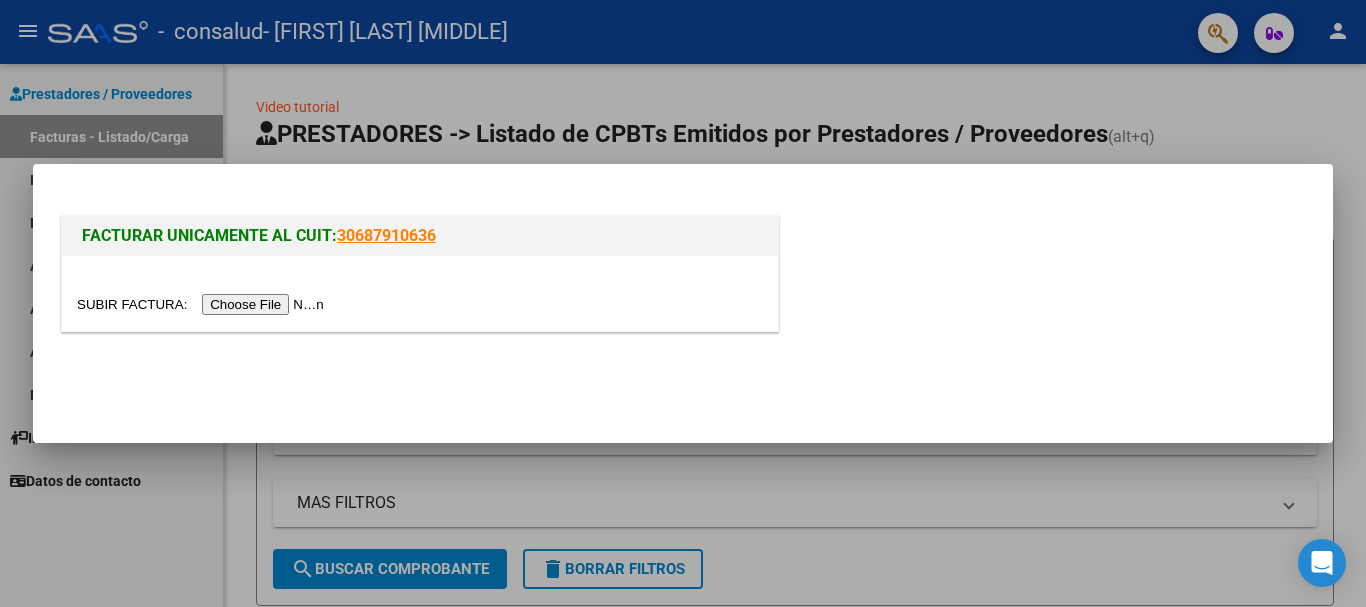 click at bounding box center [203, 304] 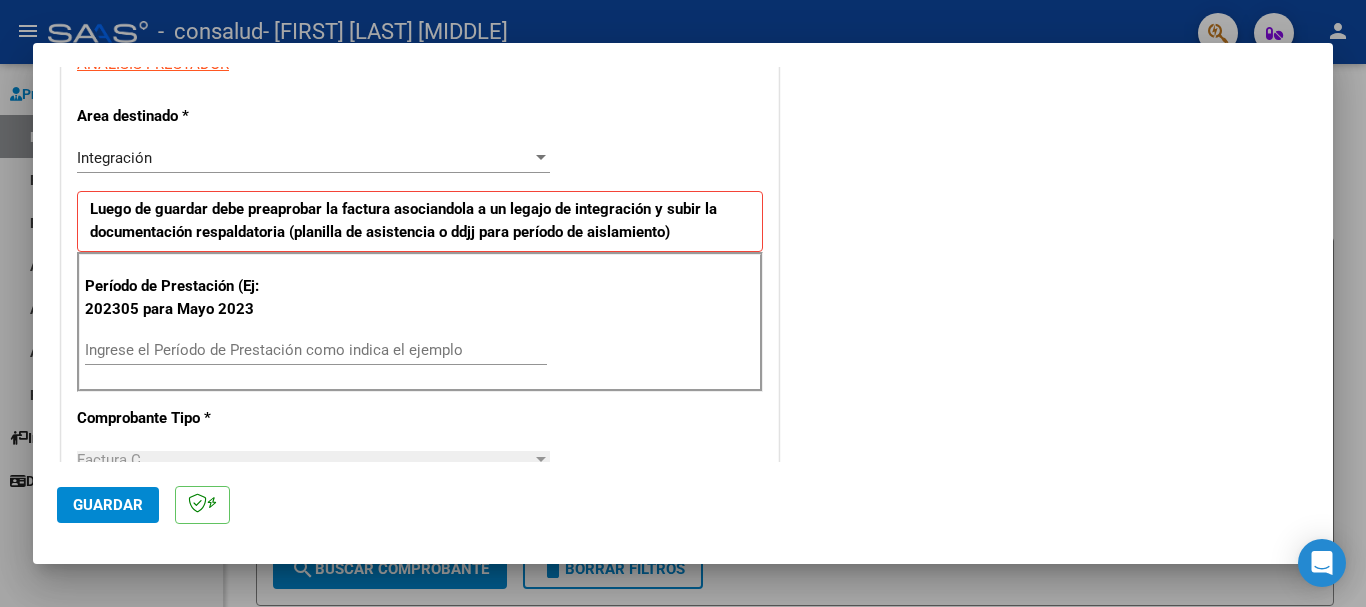 scroll, scrollTop: 400, scrollLeft: 0, axis: vertical 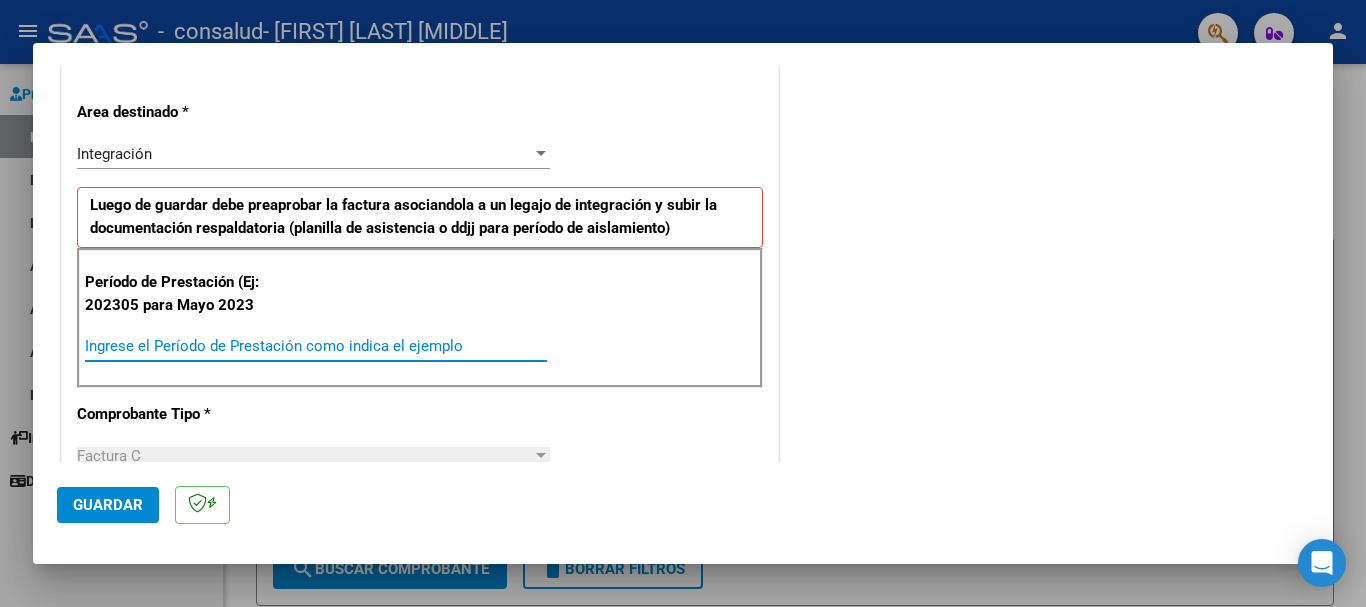 click on "Ingrese el Período de Prestación como indica el ejemplo" at bounding box center (316, 346) 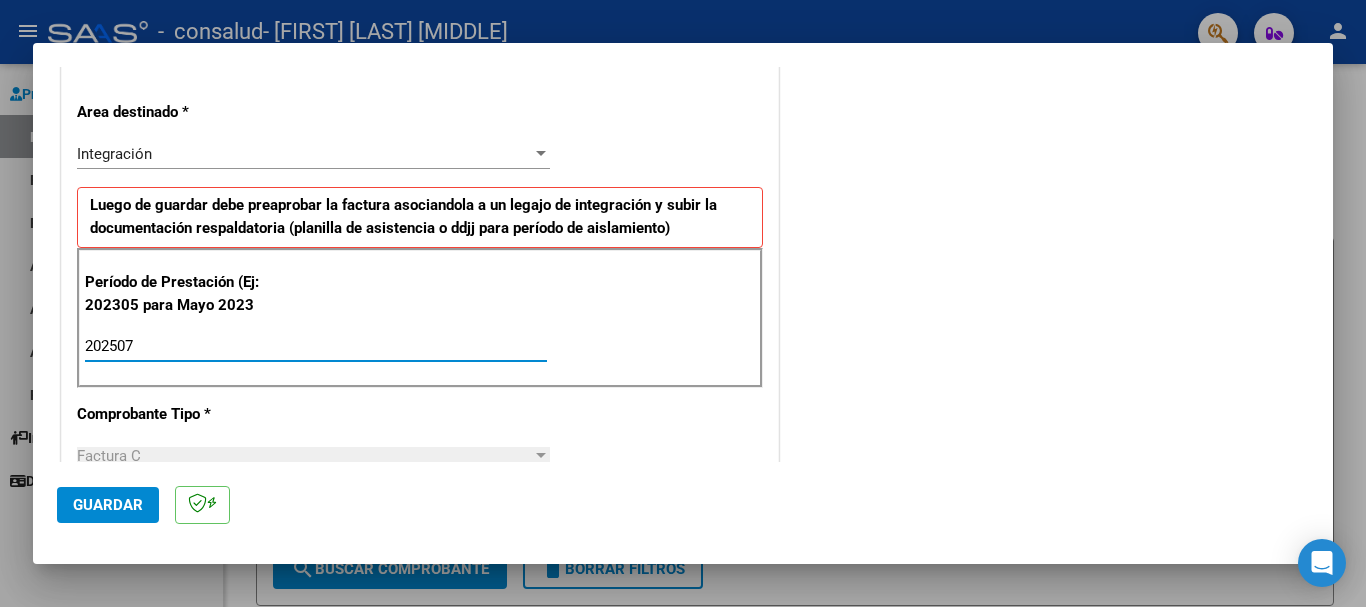 type on "202507" 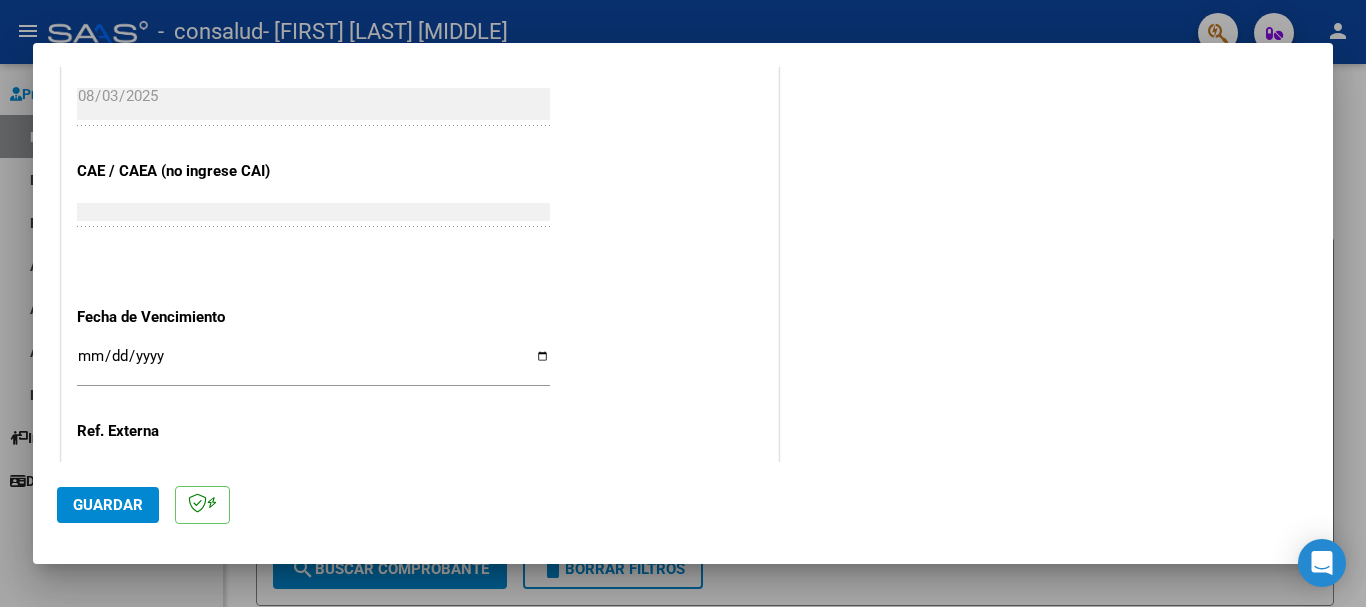 scroll, scrollTop: 1173, scrollLeft: 0, axis: vertical 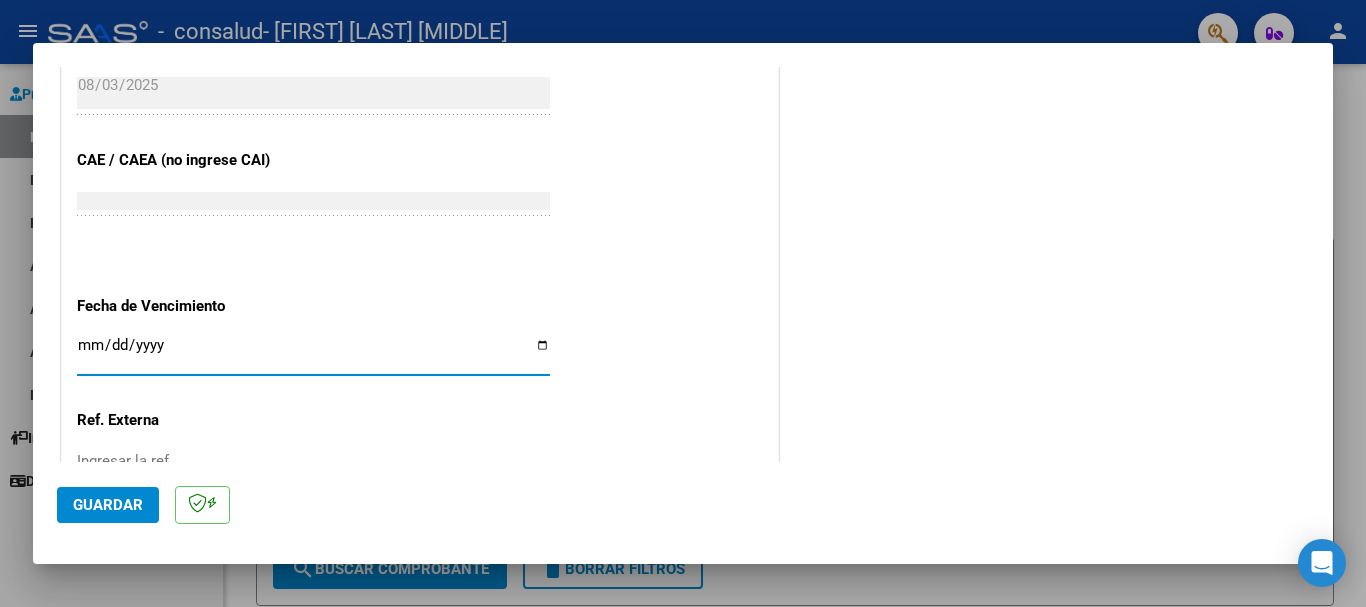 click on "Ingresar la fecha" at bounding box center (313, 353) 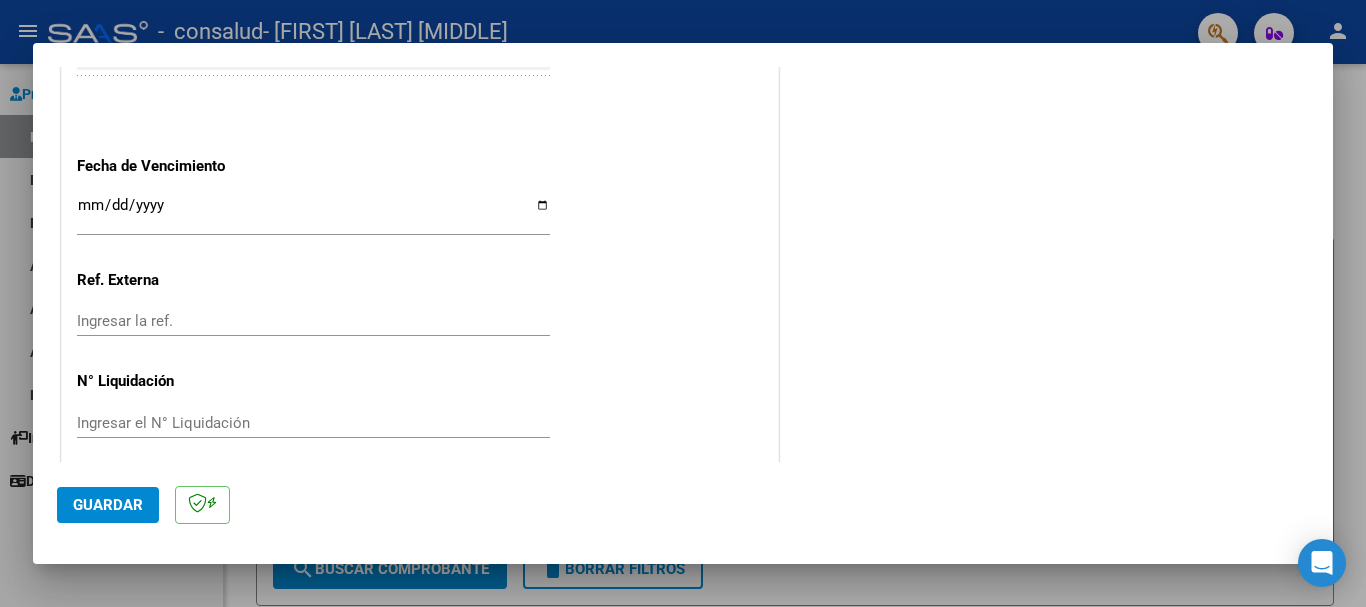 scroll, scrollTop: 1327, scrollLeft: 0, axis: vertical 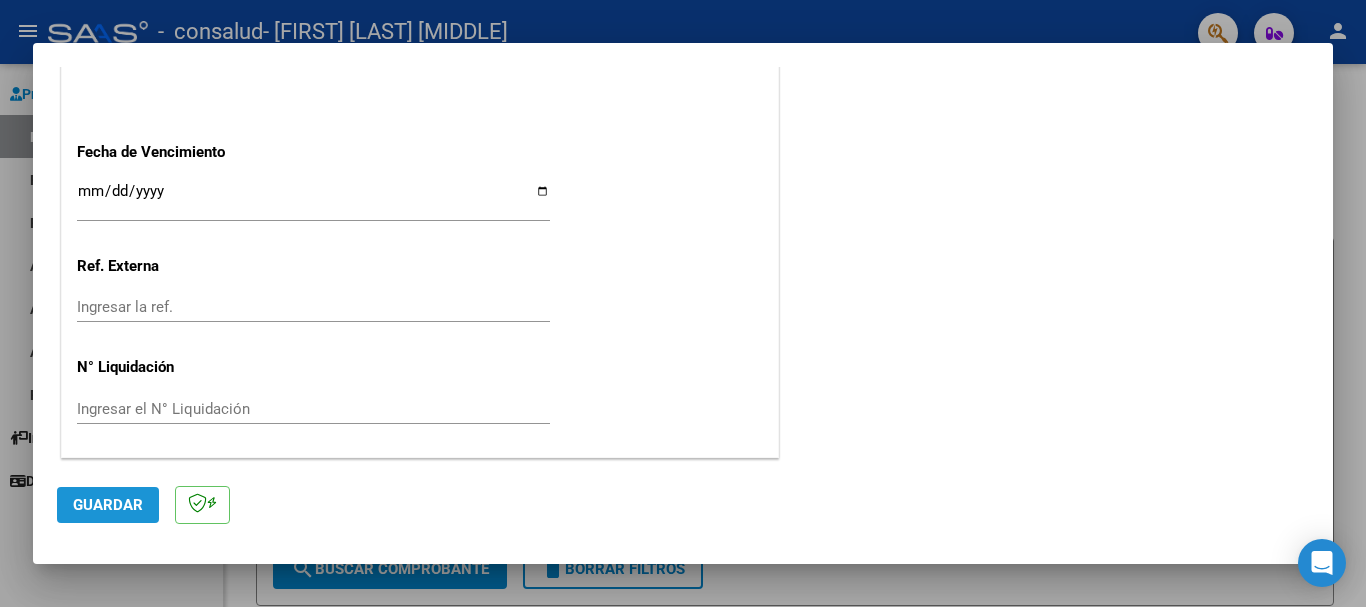 click on "Guardar" 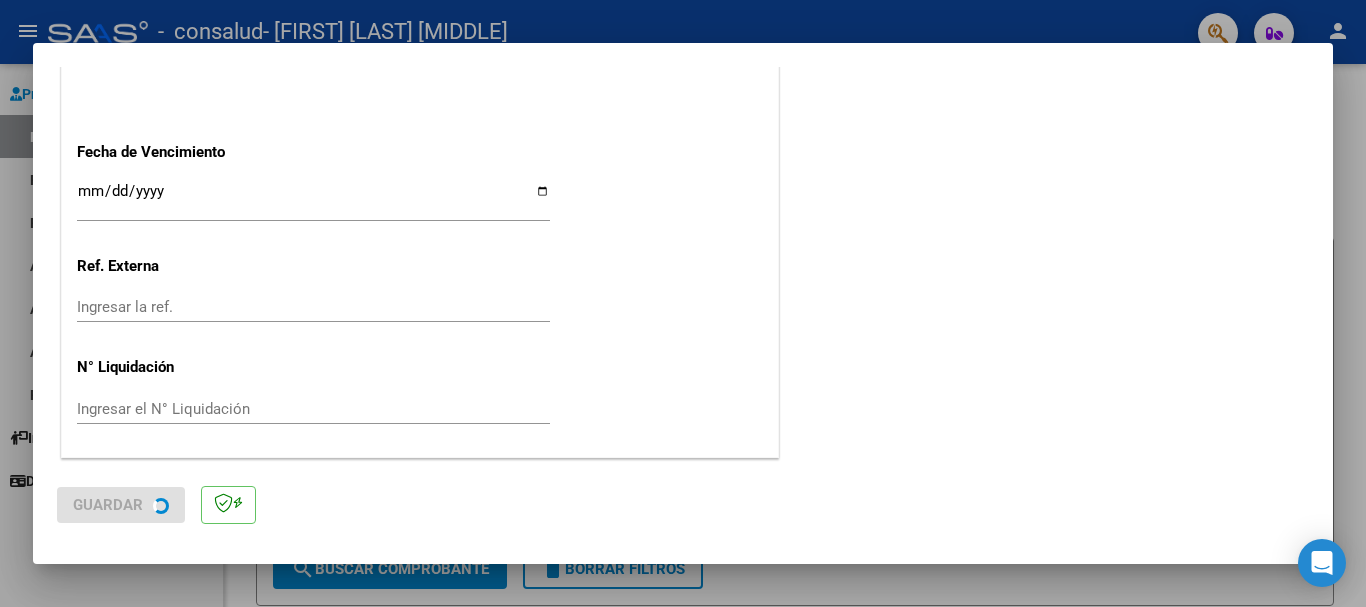 scroll, scrollTop: 0, scrollLeft: 0, axis: both 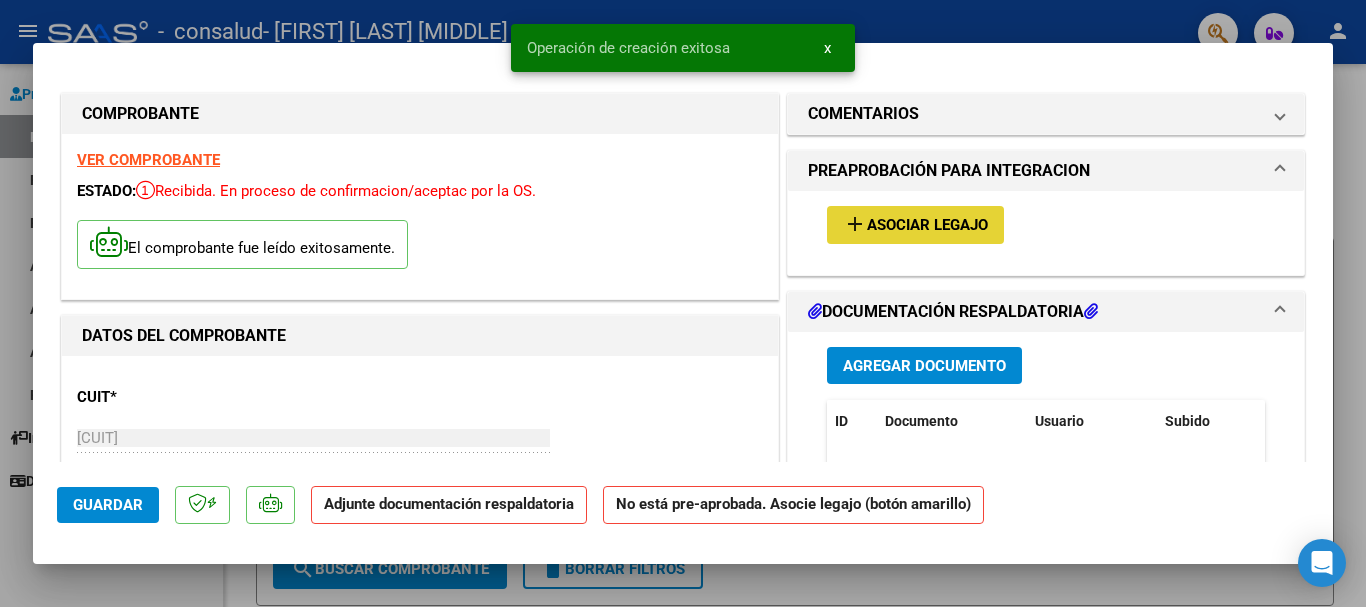 click on "Asociar Legajo" at bounding box center [927, 226] 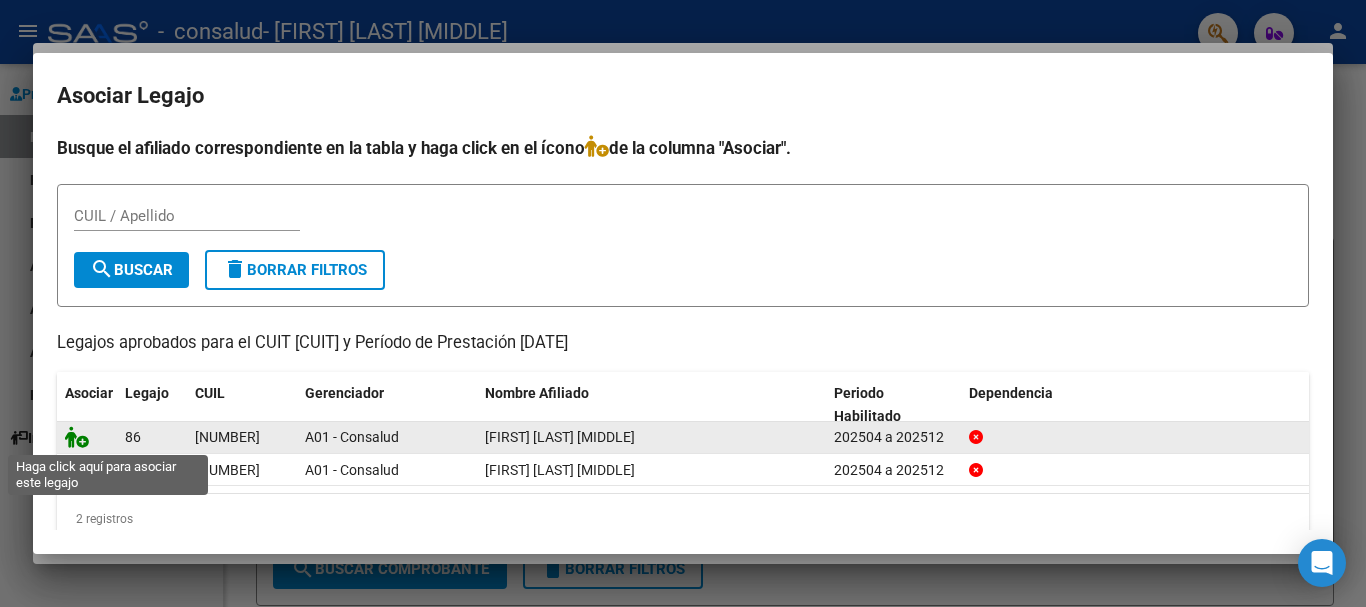click 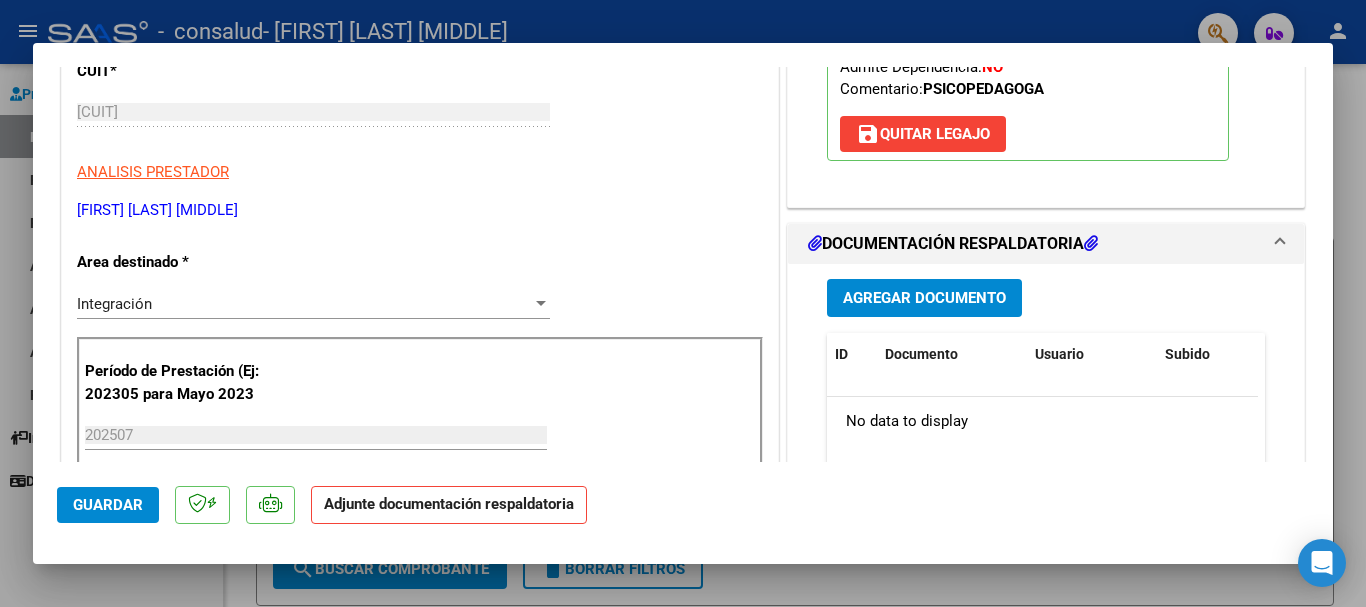 scroll, scrollTop: 360, scrollLeft: 0, axis: vertical 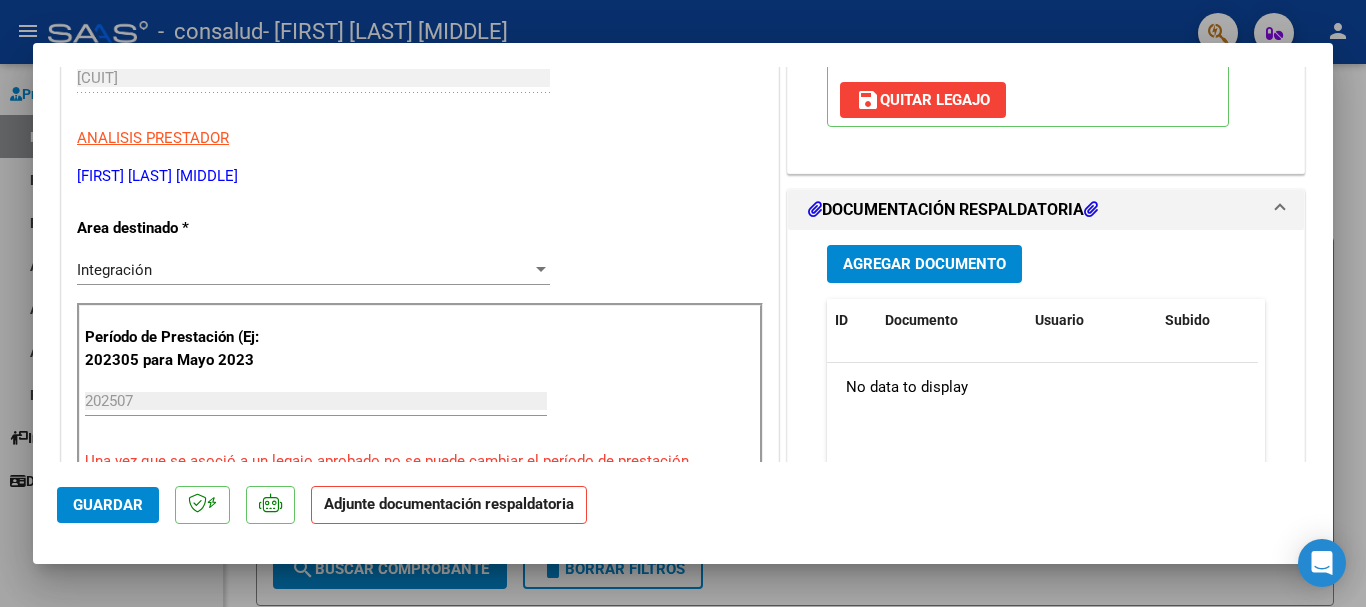 click on "Agregar Documento" at bounding box center [924, 265] 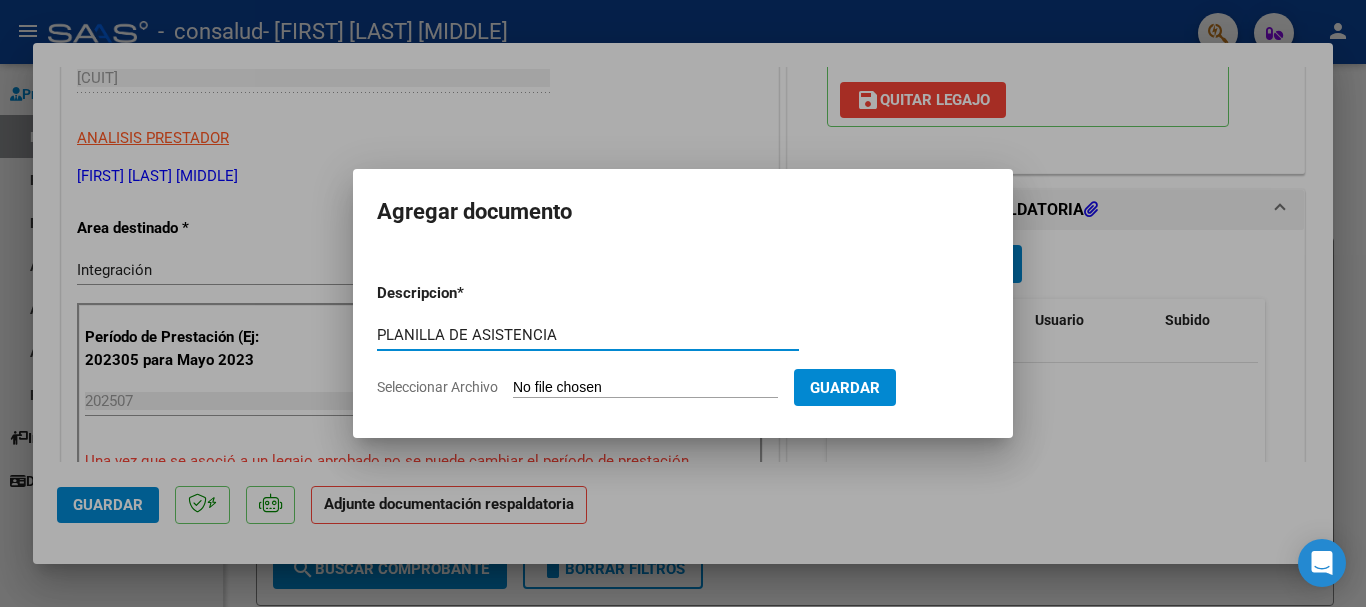 type on "PLANILLA DE ASISTENCIA" 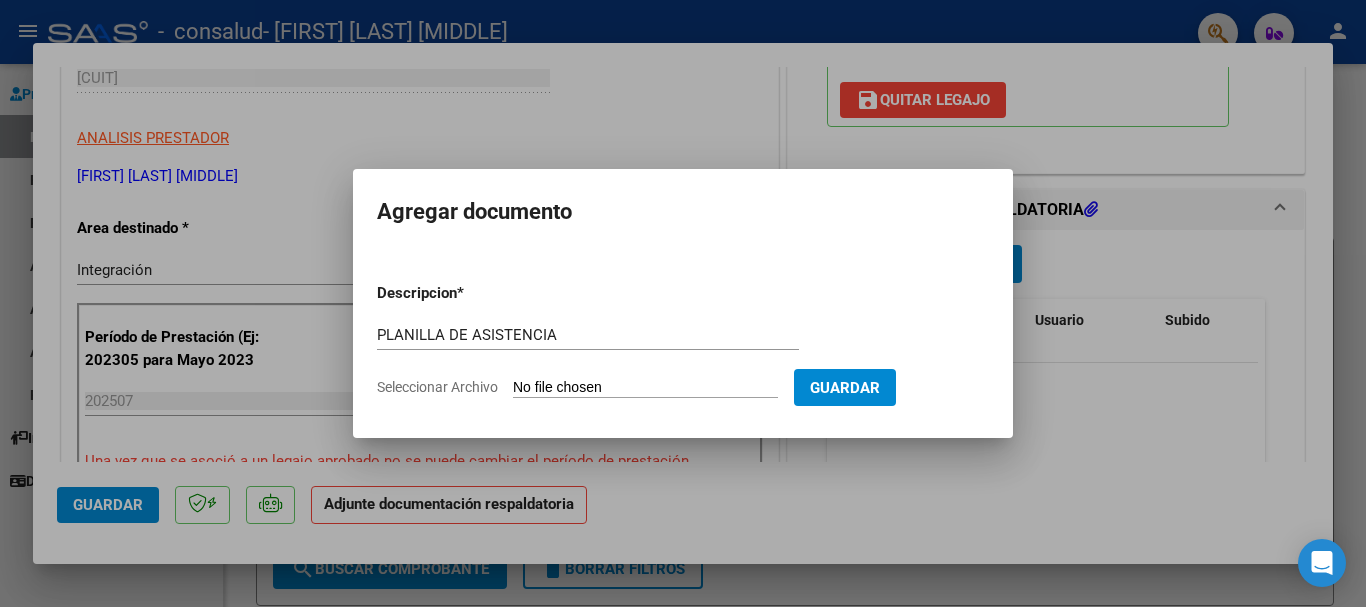 click on "Seleccionar Archivo" at bounding box center [645, 388] 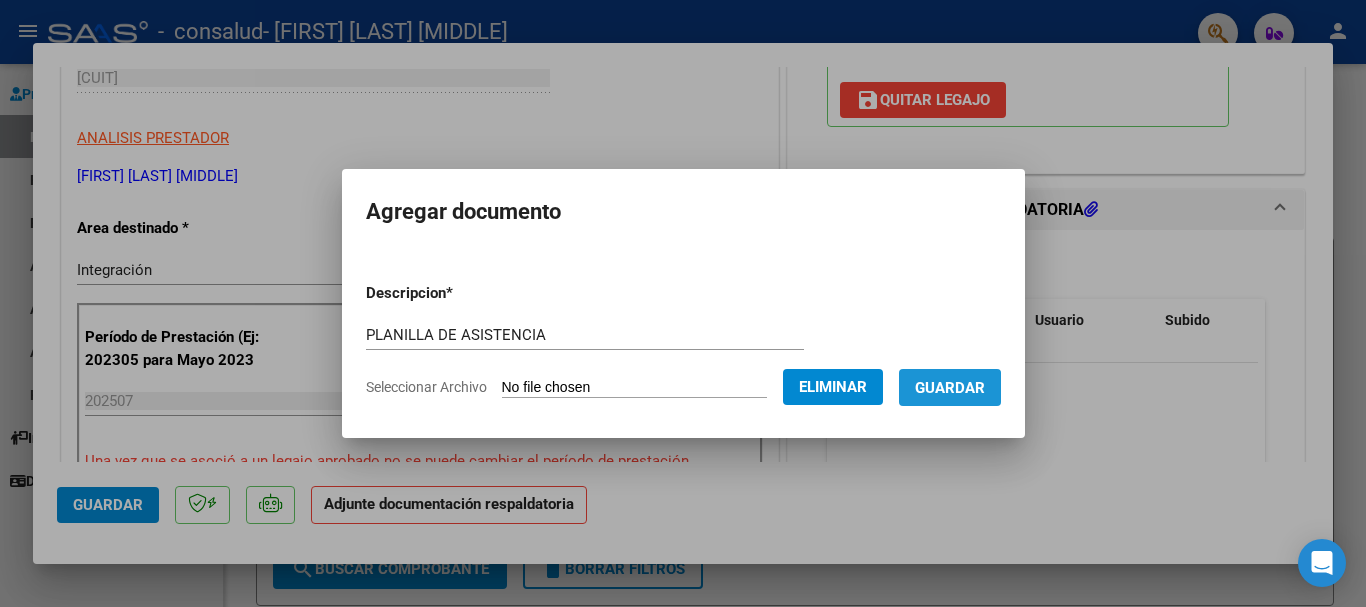 click on "Guardar" at bounding box center [950, 388] 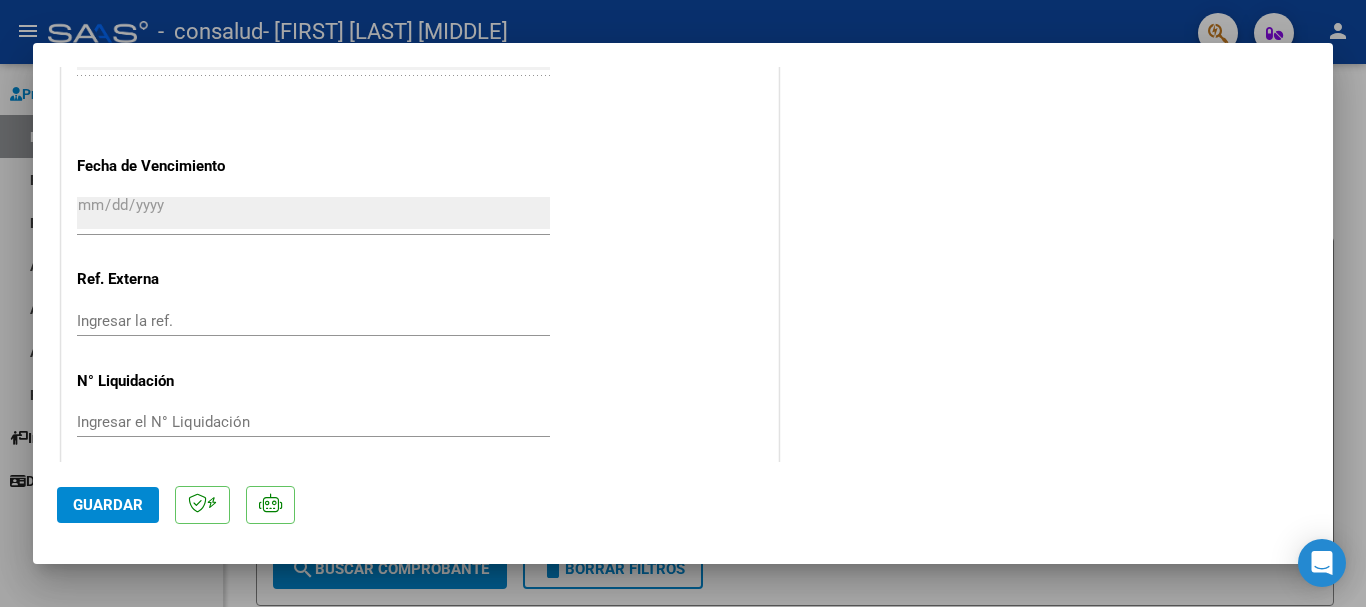 scroll, scrollTop: 1395, scrollLeft: 0, axis: vertical 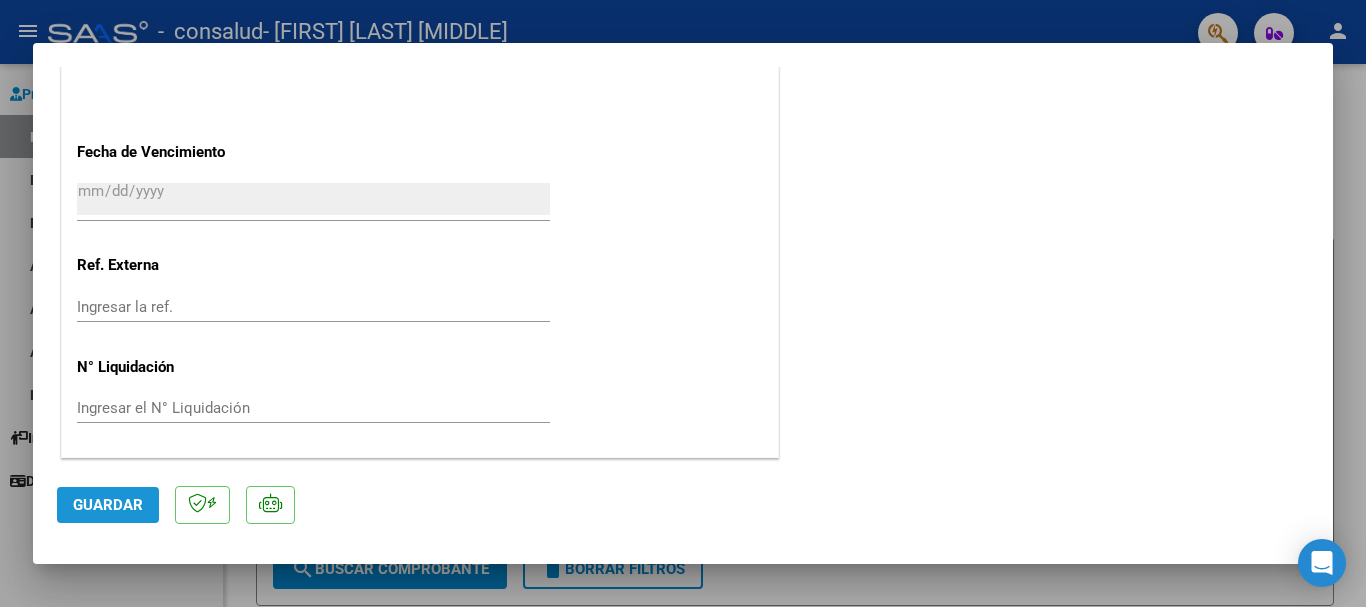 click on "Guardar" 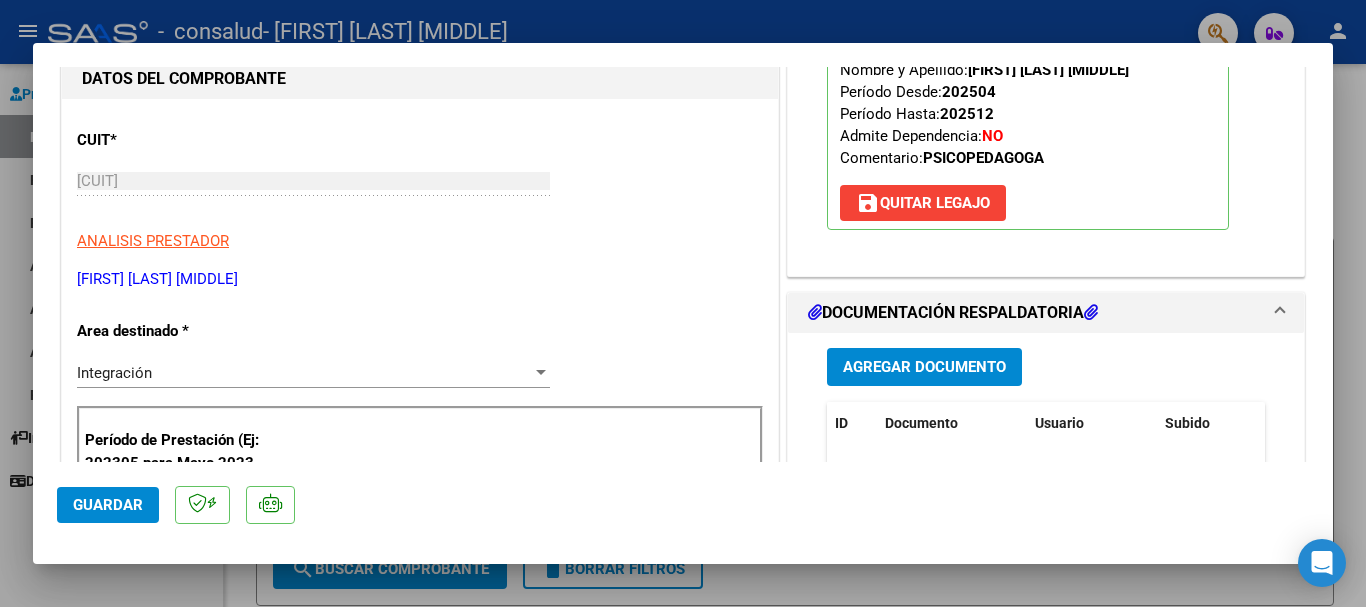 scroll, scrollTop: 15, scrollLeft: 0, axis: vertical 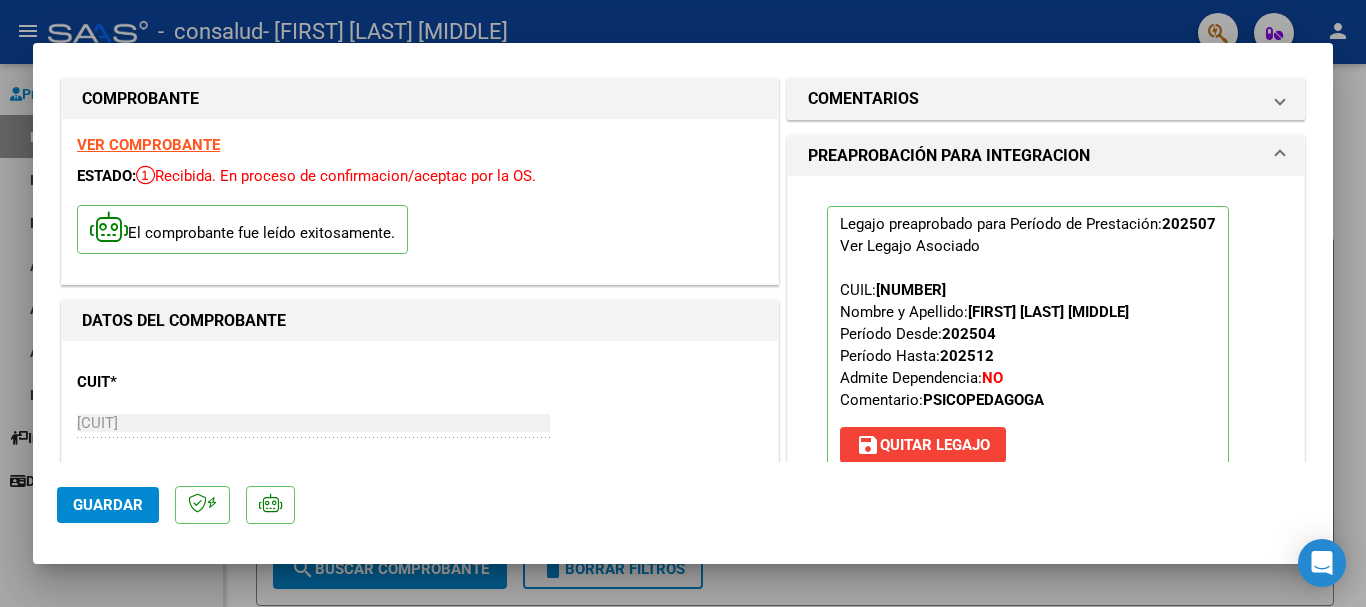 click at bounding box center [683, 303] 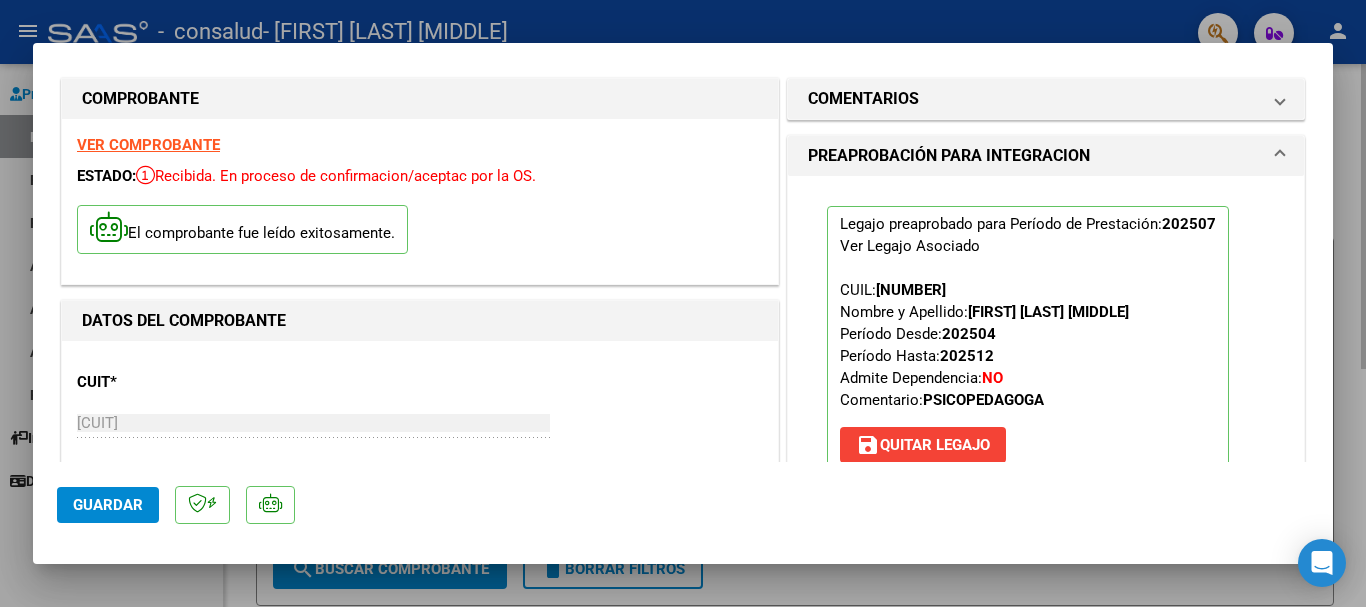 click on "Video tutorial   PRESTADORES -> Listado de CPBTs Emitidos por Prestadores / Proveedores (alt+q)
cloud_download  CSV  cloud_download  EXCEL  cloud_download  Estandar   Descarga Masiva
Filtros Id Area Area Todos Confirmado   Mostrar totalizadores   FILTROS DEL COMPROBANTE  Comprobante Tipo Comprobante Tipo Start date – End date Fec. Comprobante Desde / Hasta Días Emisión Desde(cant. días) Días Emisión Hasta(cant. días) CUIT / Razón Social Pto. Venta Nro. Comprobante Código SSS CAE Válido CAE Válido Todos Cargado Módulo Hosp. Todos Tiene facturacion Apócrifa Hospital Refes  FILTROS DE INTEGRACION  Período De Prestación Campos del Archivo de Rendición Devuelto x SSS (dr_envio) Todos Rendido x SSS (dr_envio) Tipo de Registro Tipo de Registro Período Presentación Período Presentación Campos del Legajo Asociado (preaprobación) Afiliado Legajo (cuil/nombre) Todos Solo facturas preaprobadas  MAS FILTROS  Todos Con Doc. Respaldatoria Todos Con Trazabilidad Todos Asociado a Expediente Sur –" 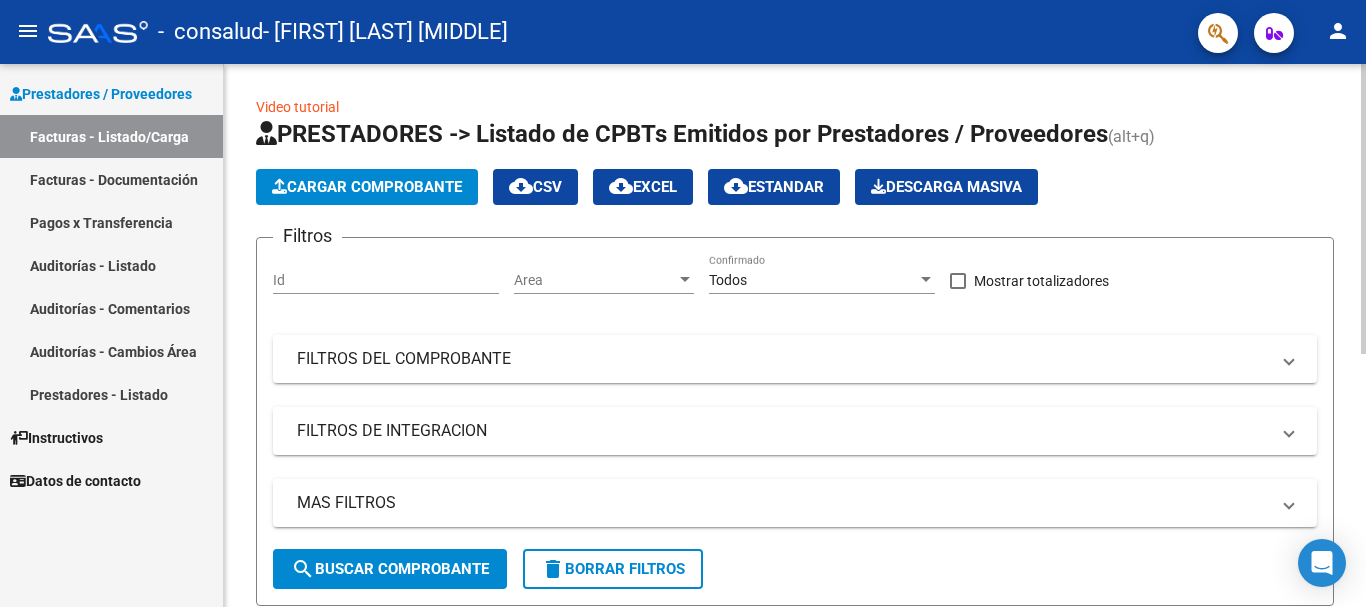 scroll, scrollTop: 475, scrollLeft: 0, axis: vertical 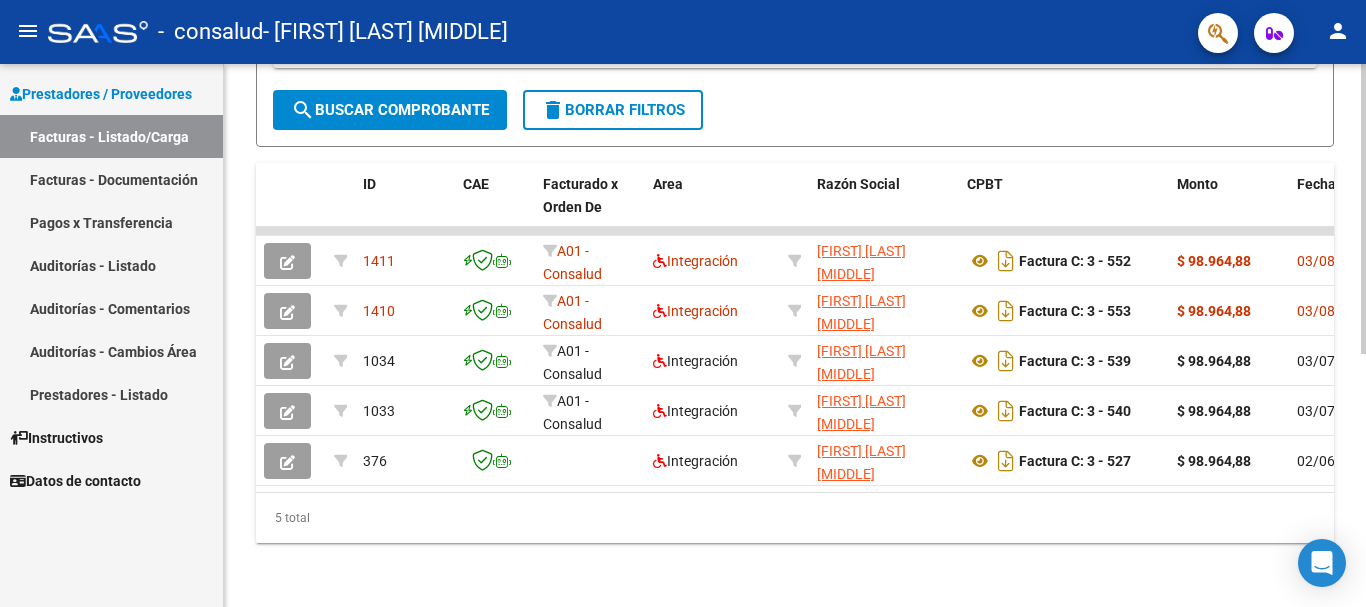 click 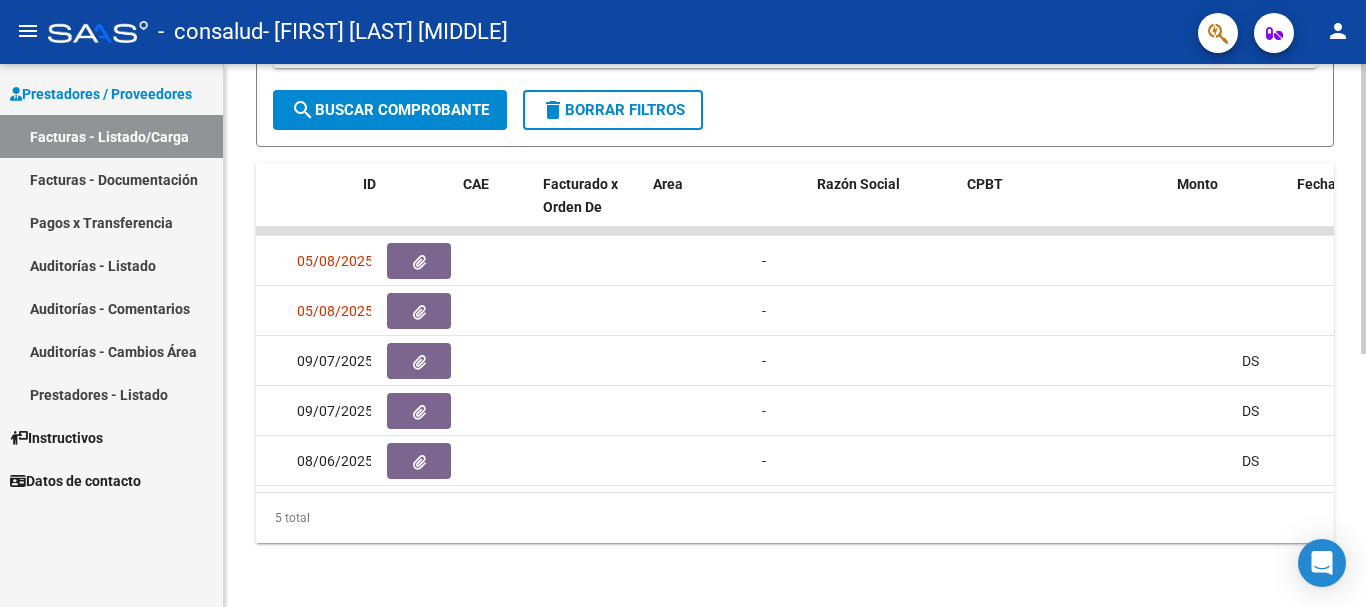 scroll, scrollTop: 0, scrollLeft: 0, axis: both 